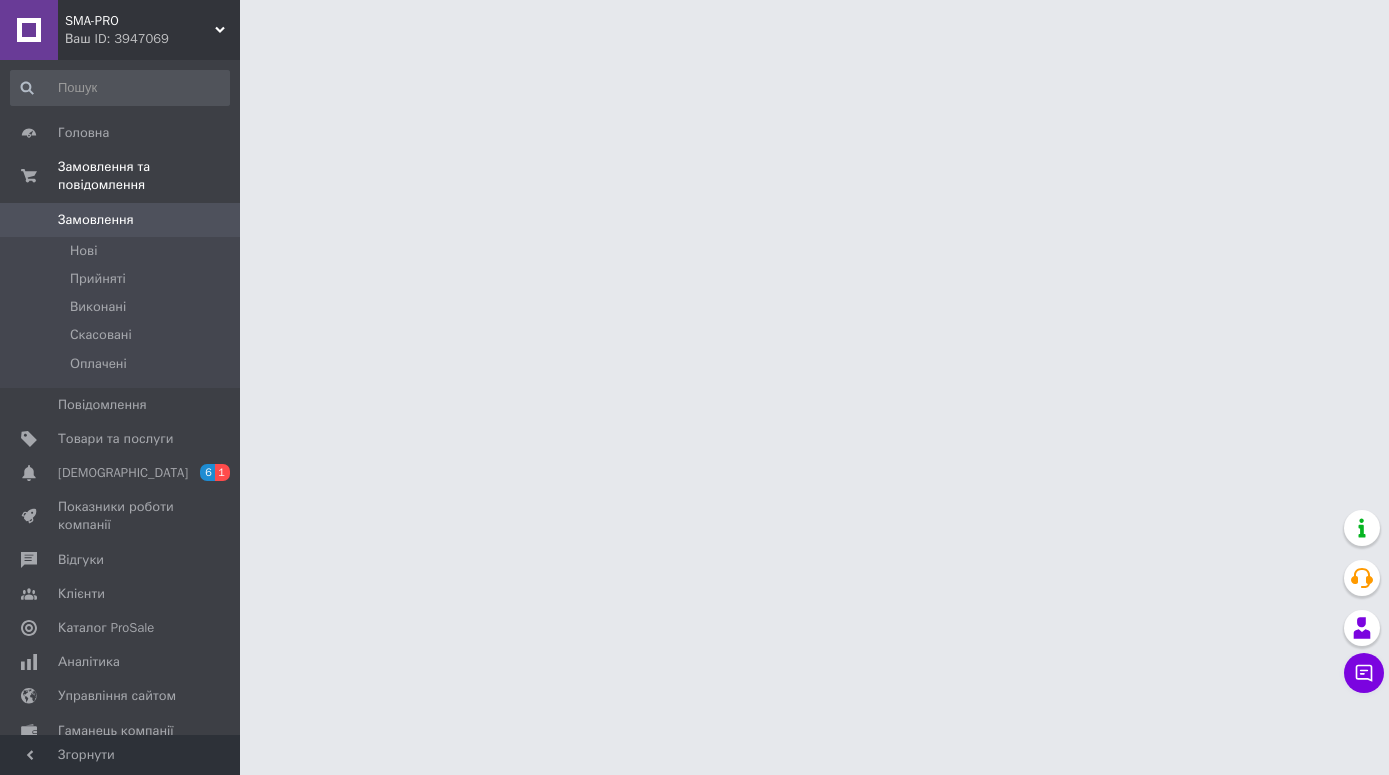 scroll, scrollTop: 0, scrollLeft: 0, axis: both 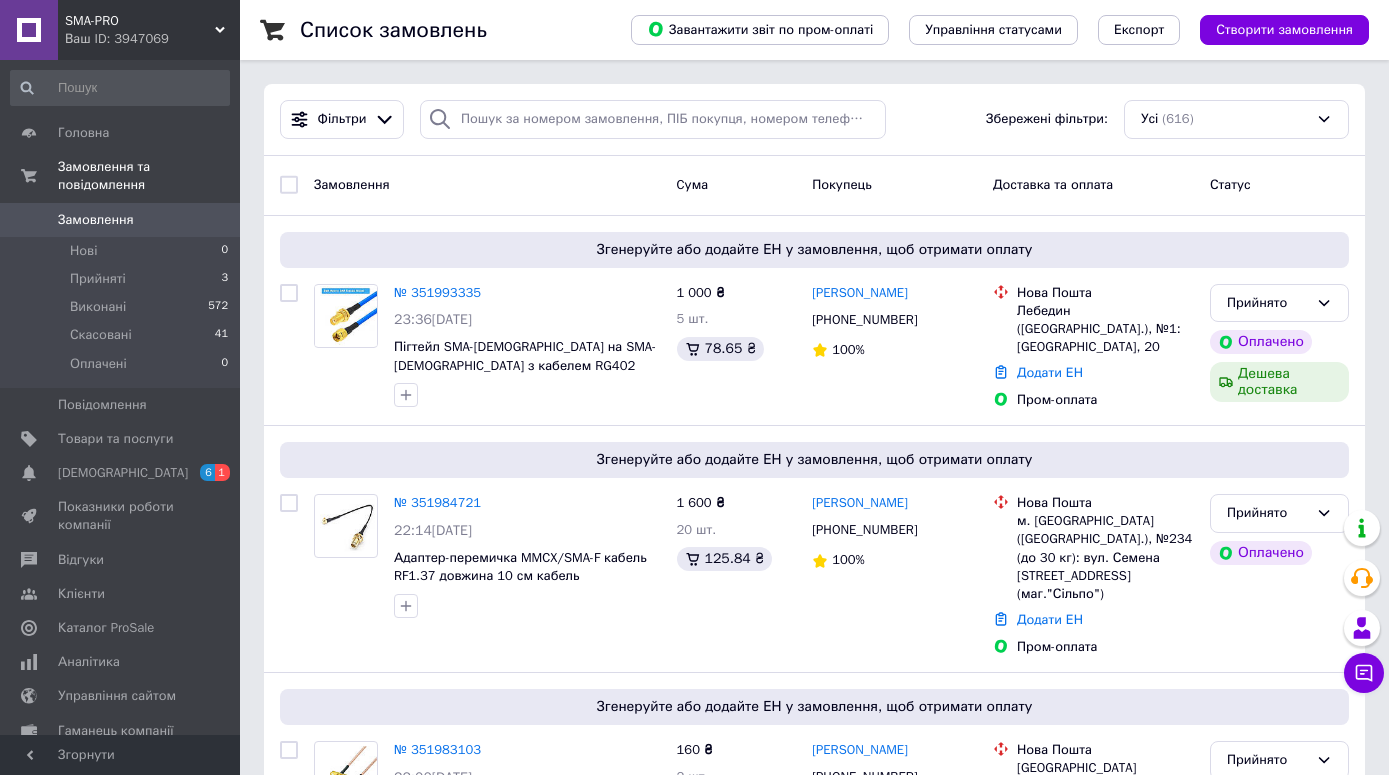 click on "Замовлення" at bounding box center [96, 220] 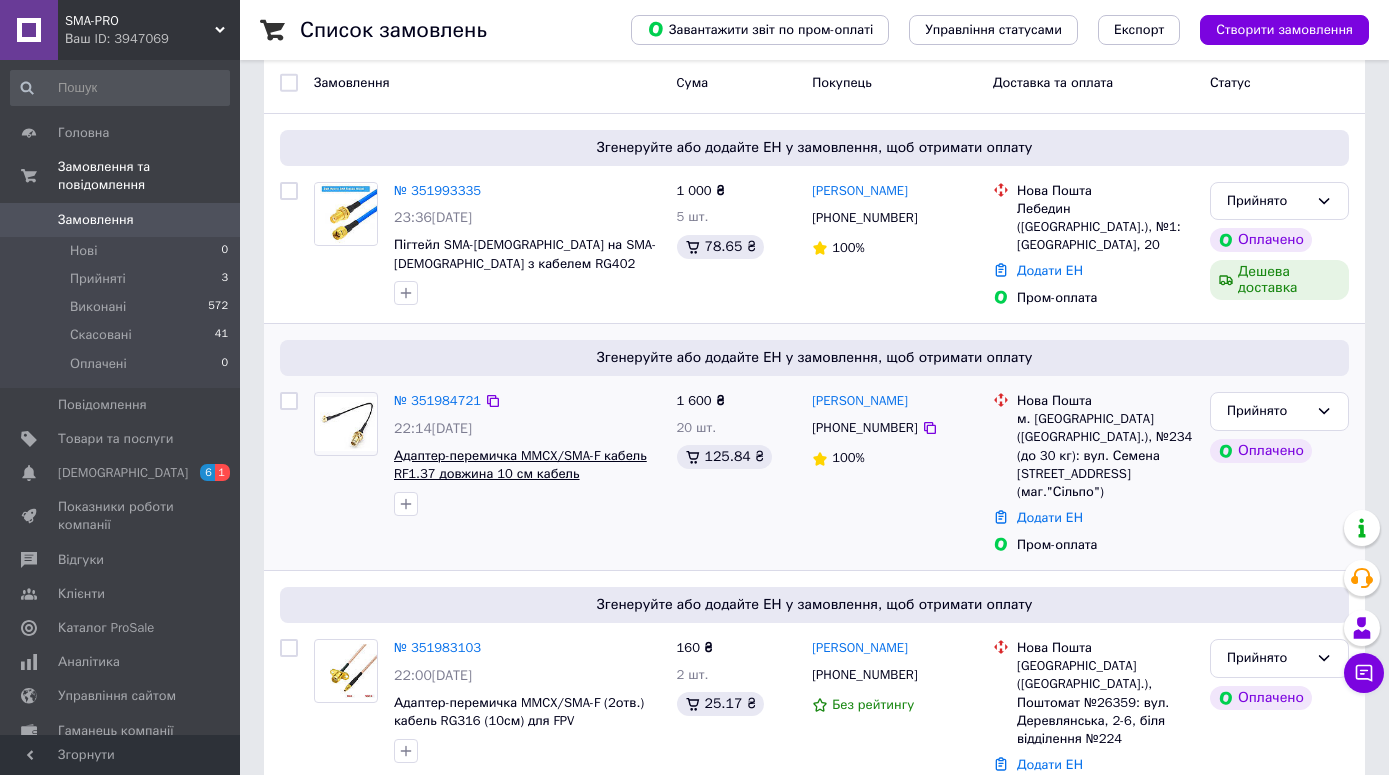 scroll, scrollTop: 204, scrollLeft: 0, axis: vertical 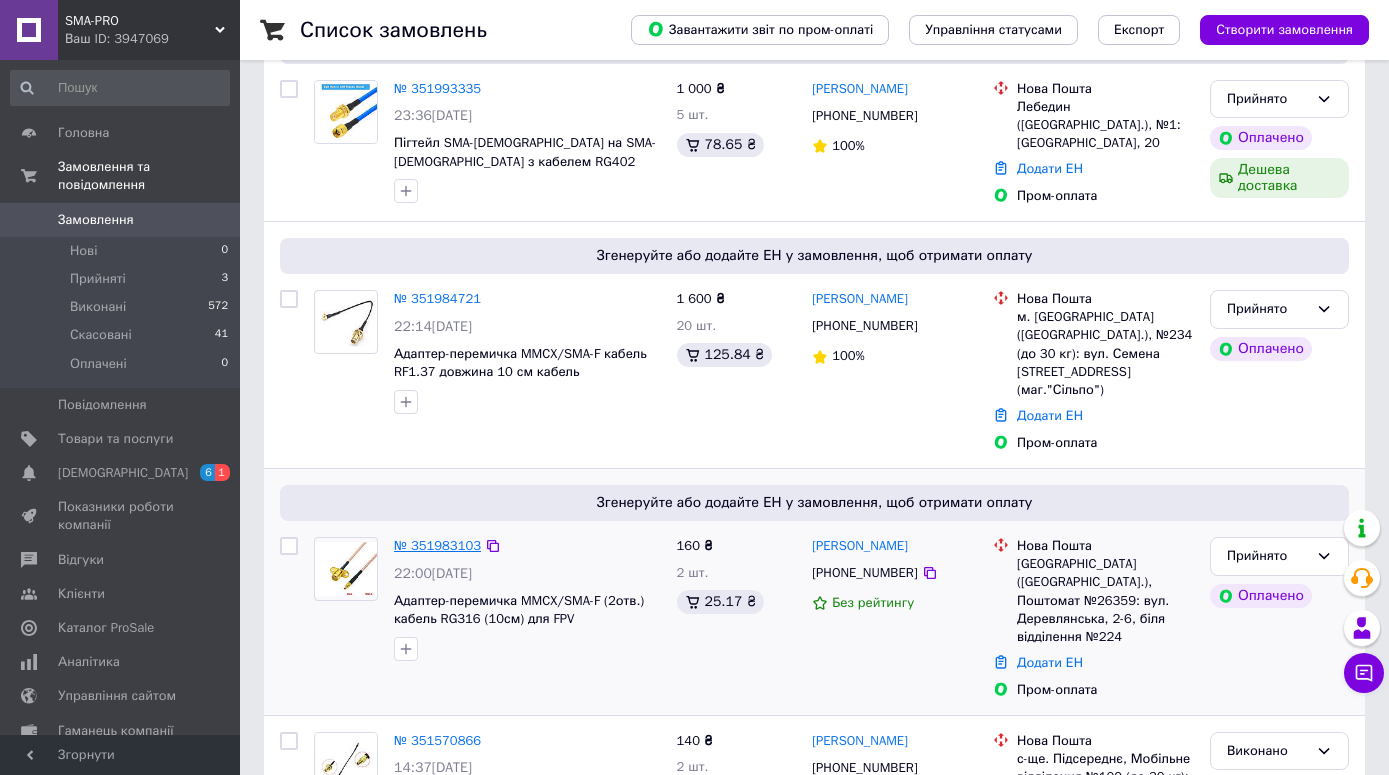 click on "№ 351983103" at bounding box center (437, 545) 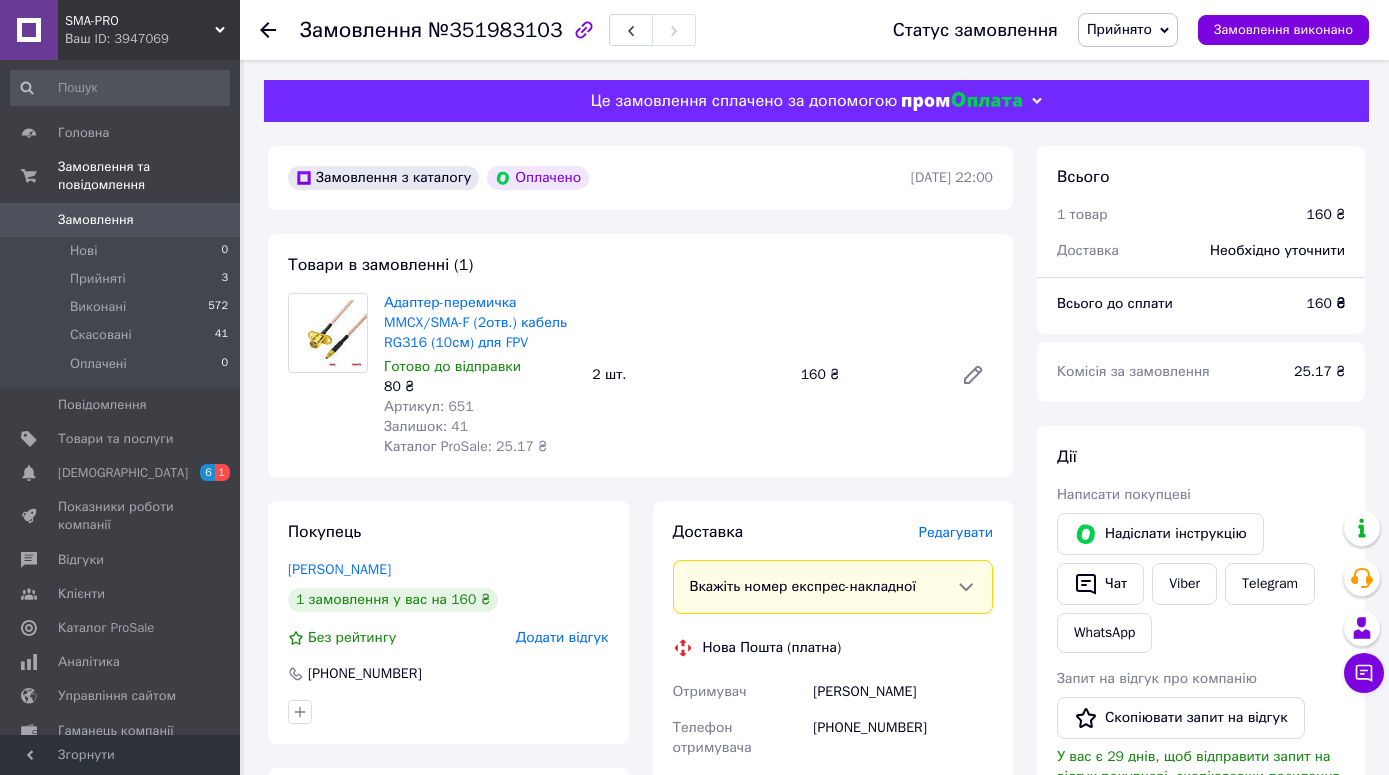 scroll, scrollTop: 510, scrollLeft: 0, axis: vertical 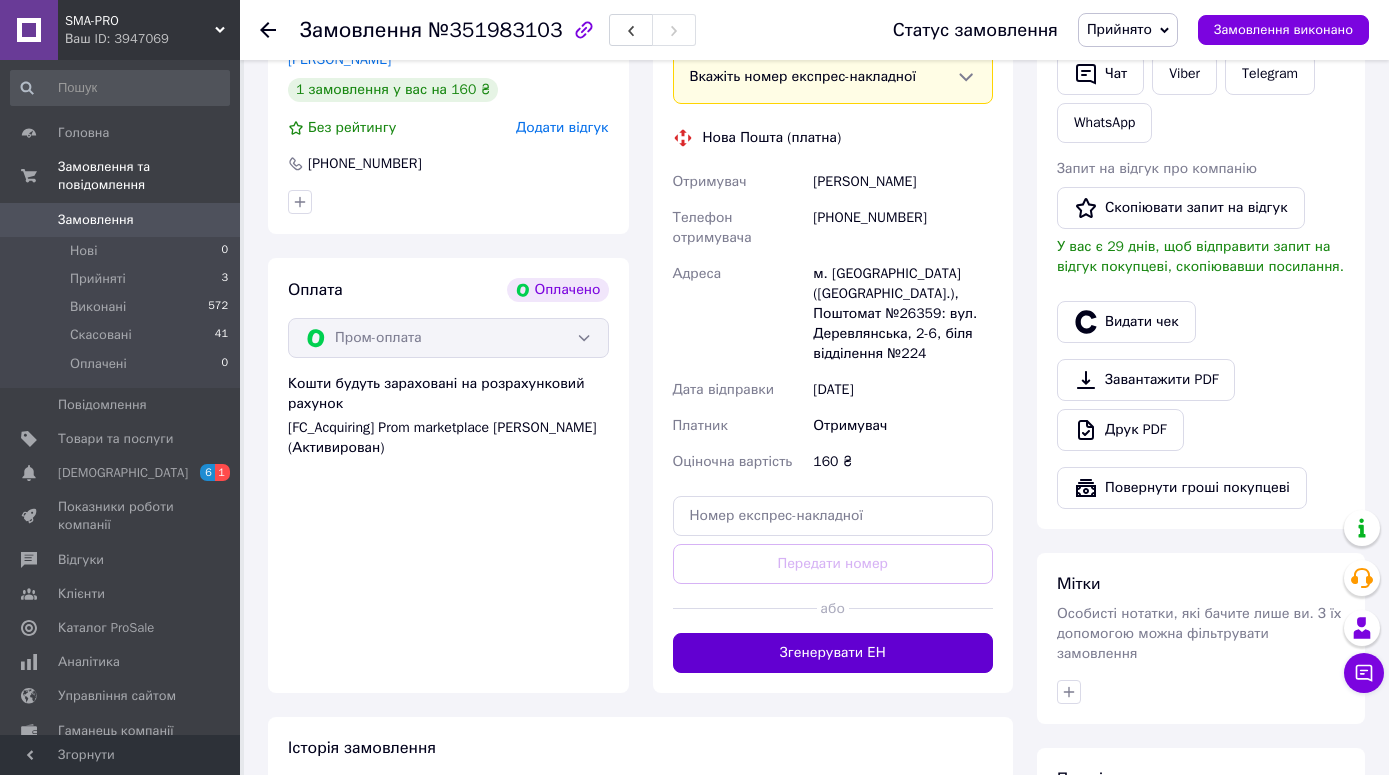 click on "Згенерувати ЕН" at bounding box center (833, 653) 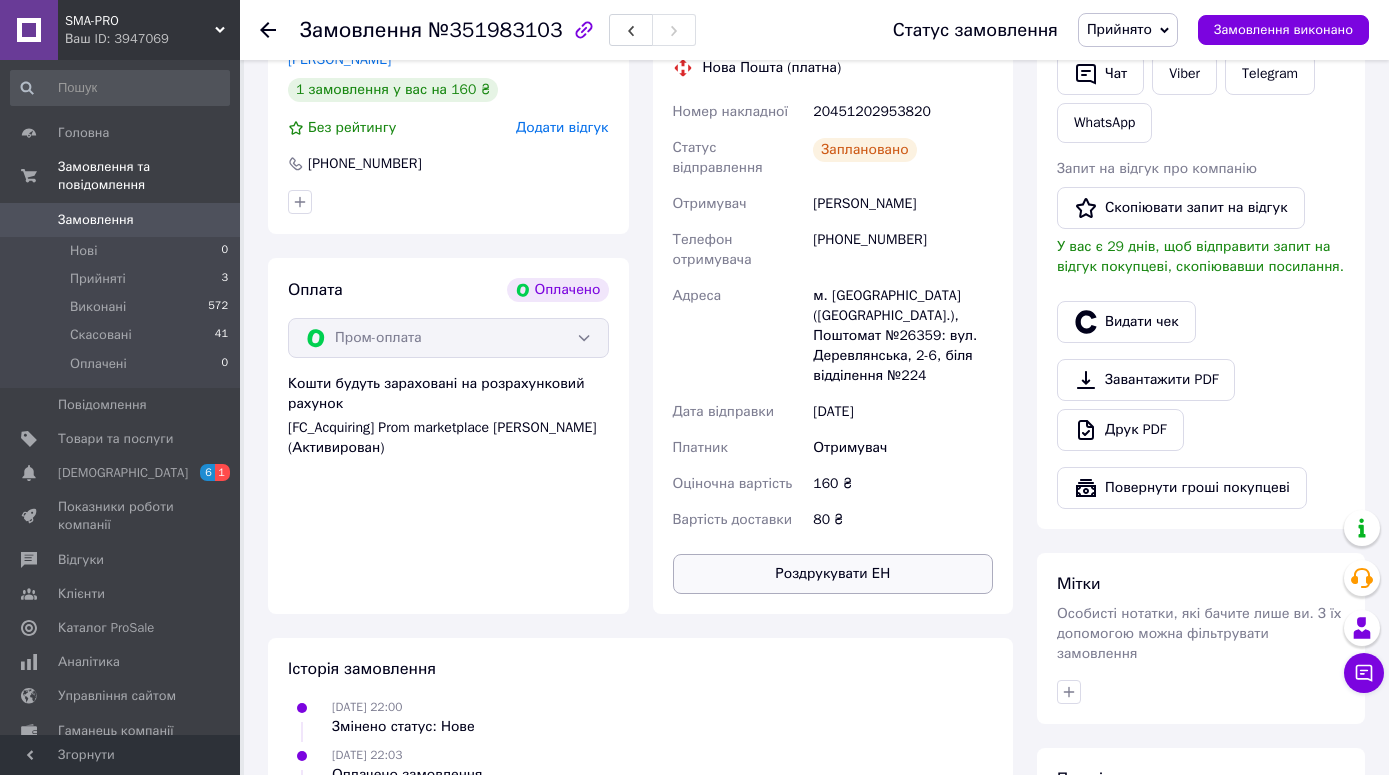 click on "Роздрукувати ЕН" at bounding box center (833, 574) 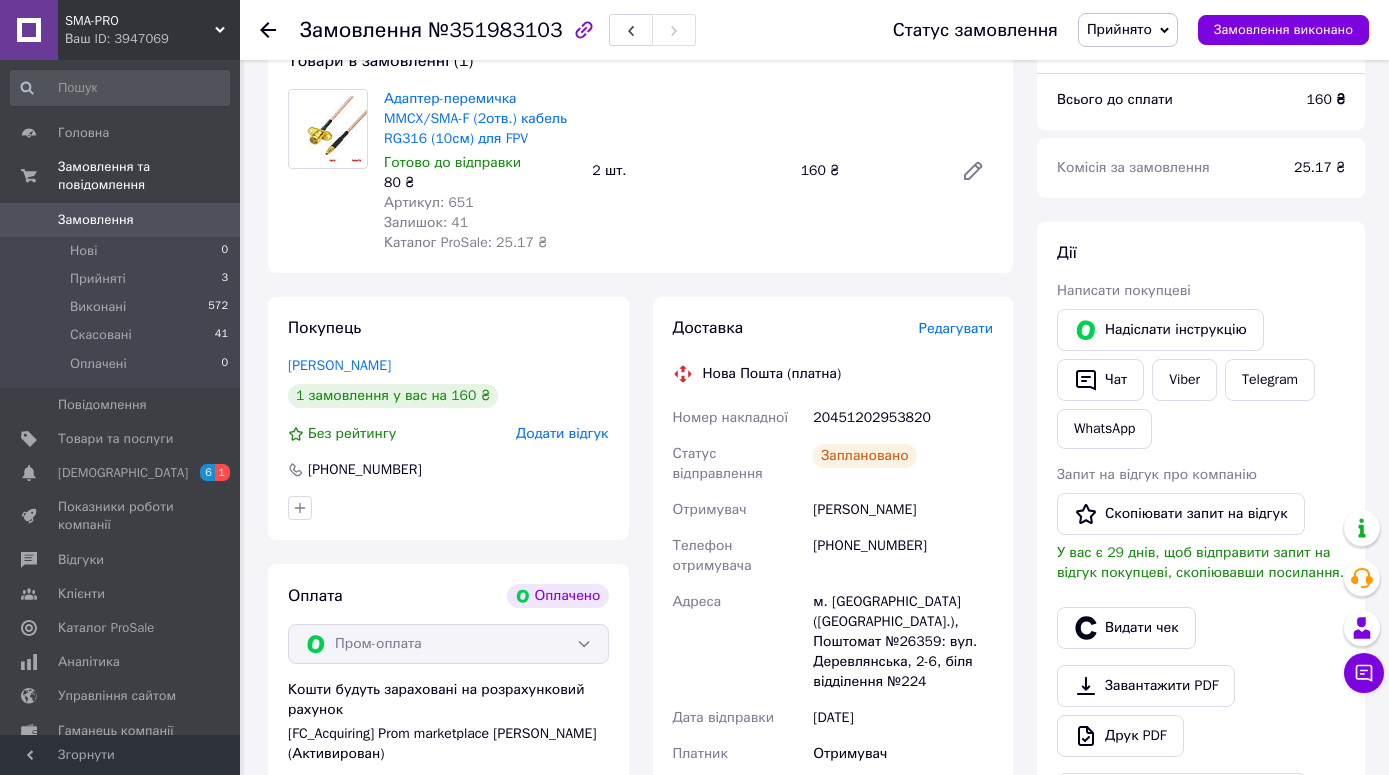 scroll, scrollTop: 102, scrollLeft: 0, axis: vertical 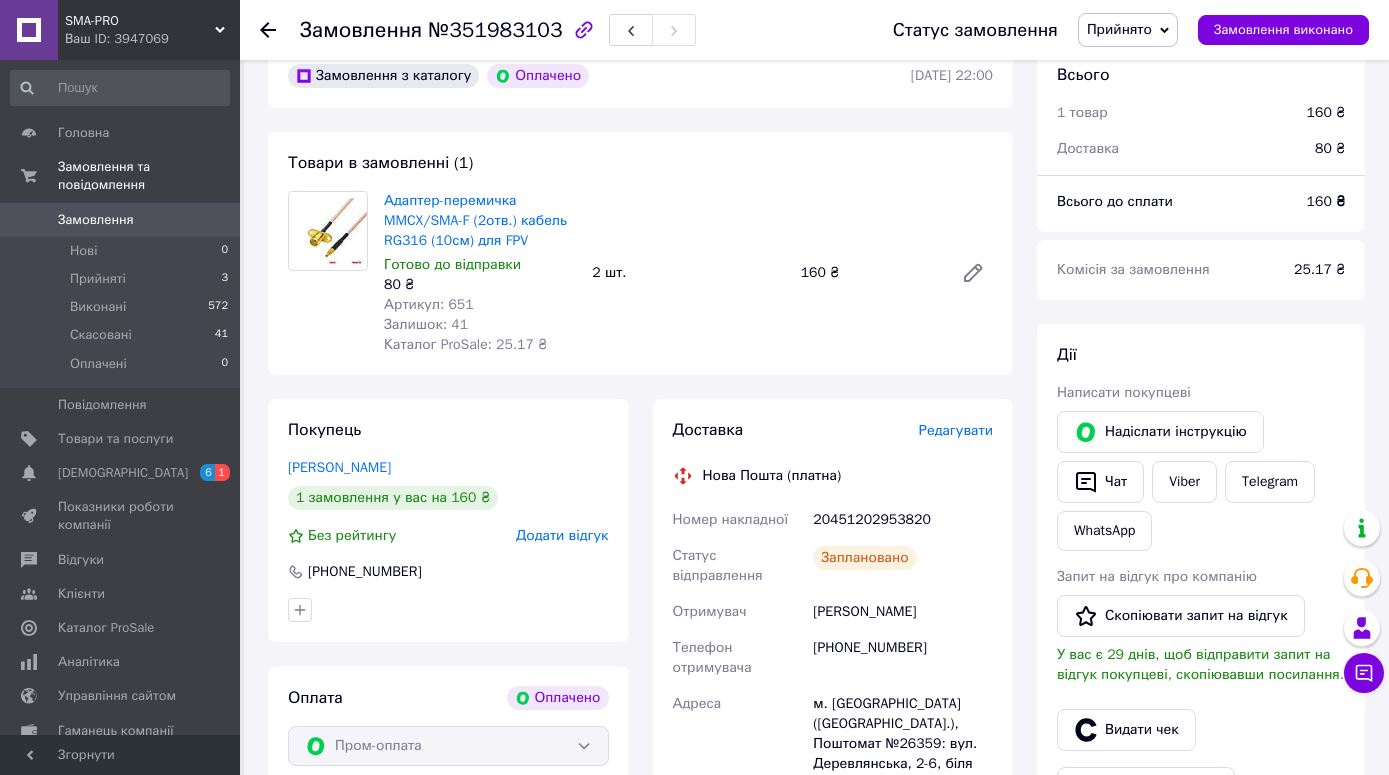 type 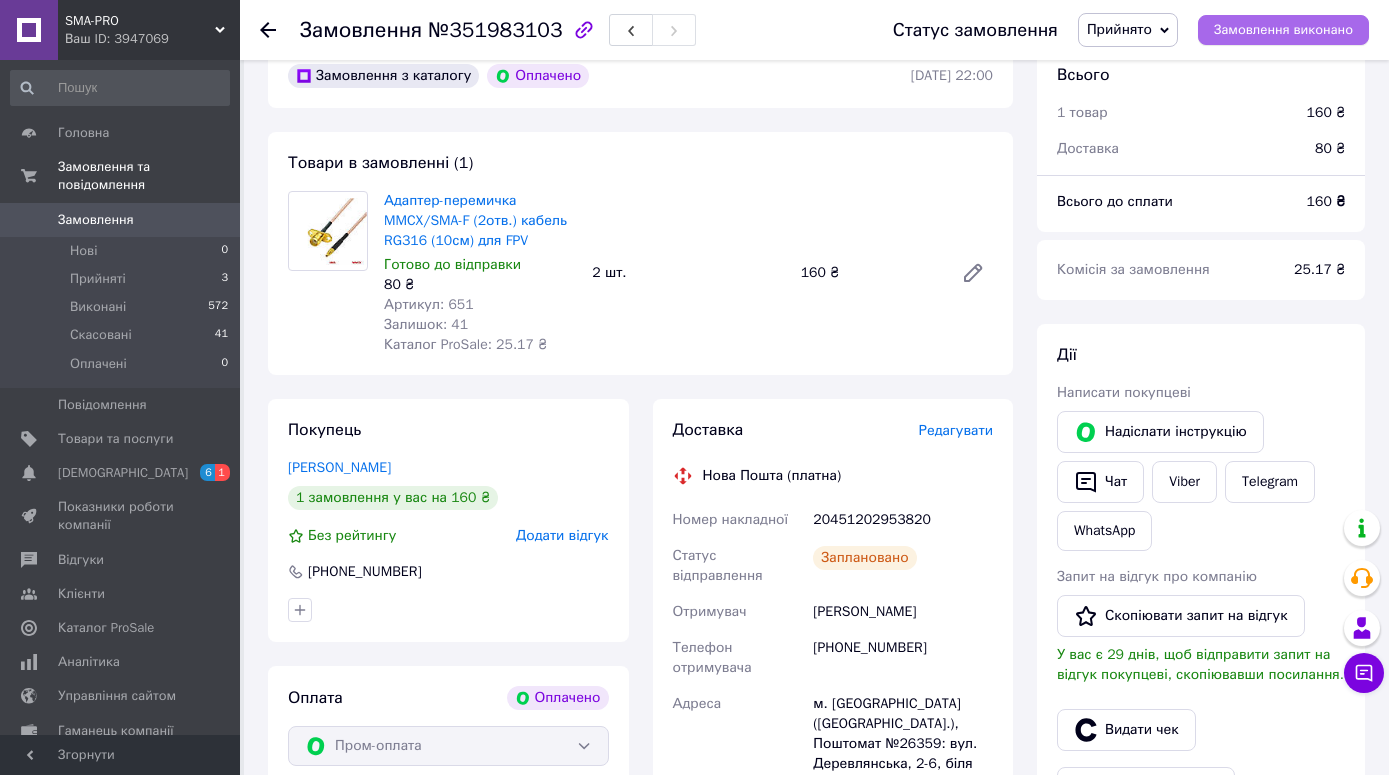 click on "Замовлення виконано" at bounding box center (1283, 30) 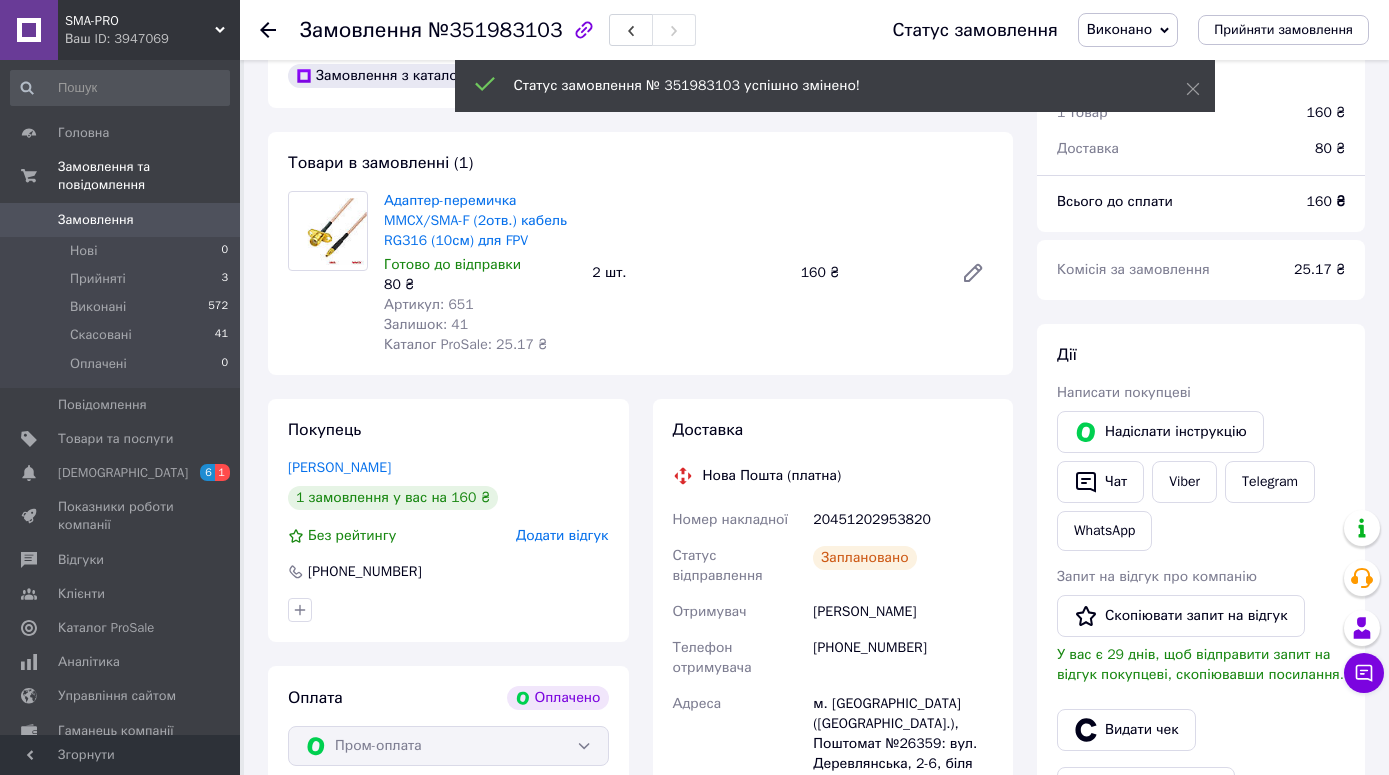 click 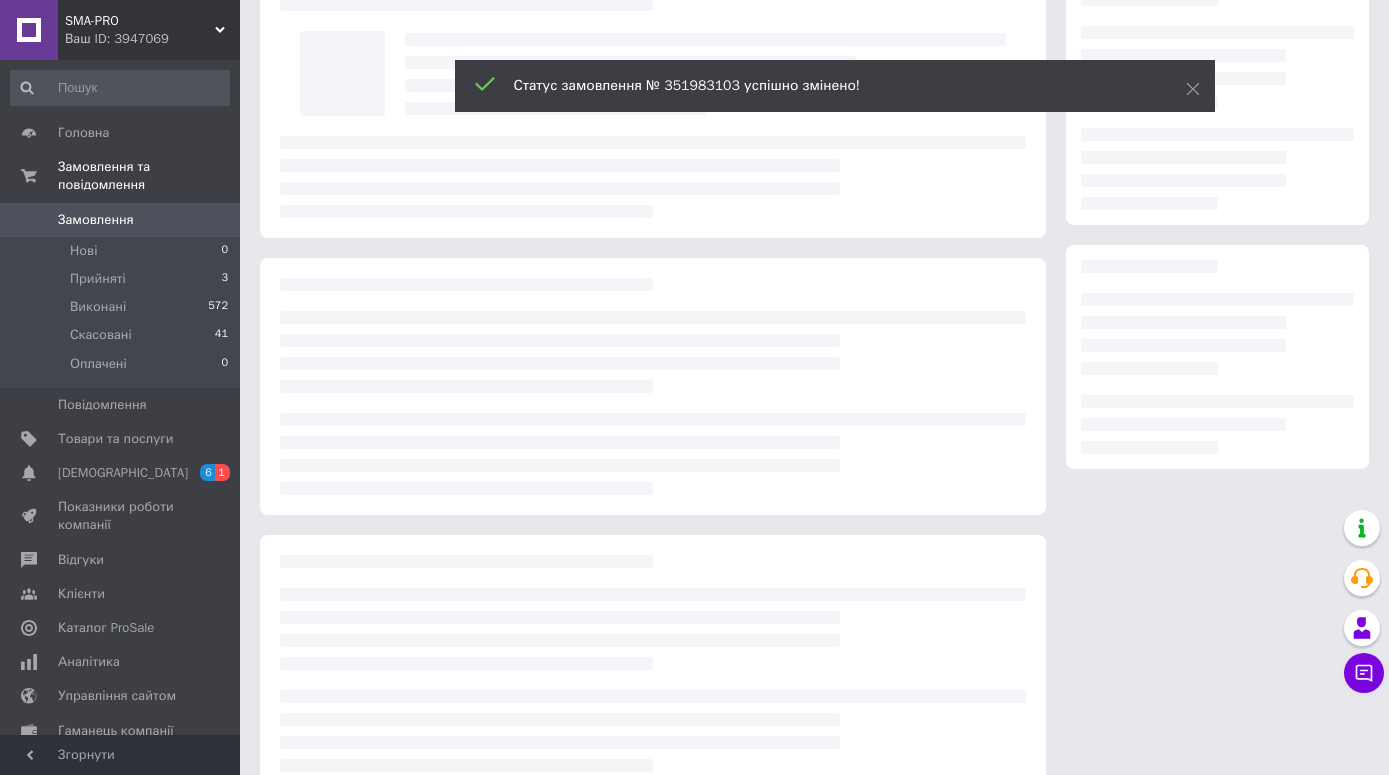 scroll, scrollTop: 0, scrollLeft: 0, axis: both 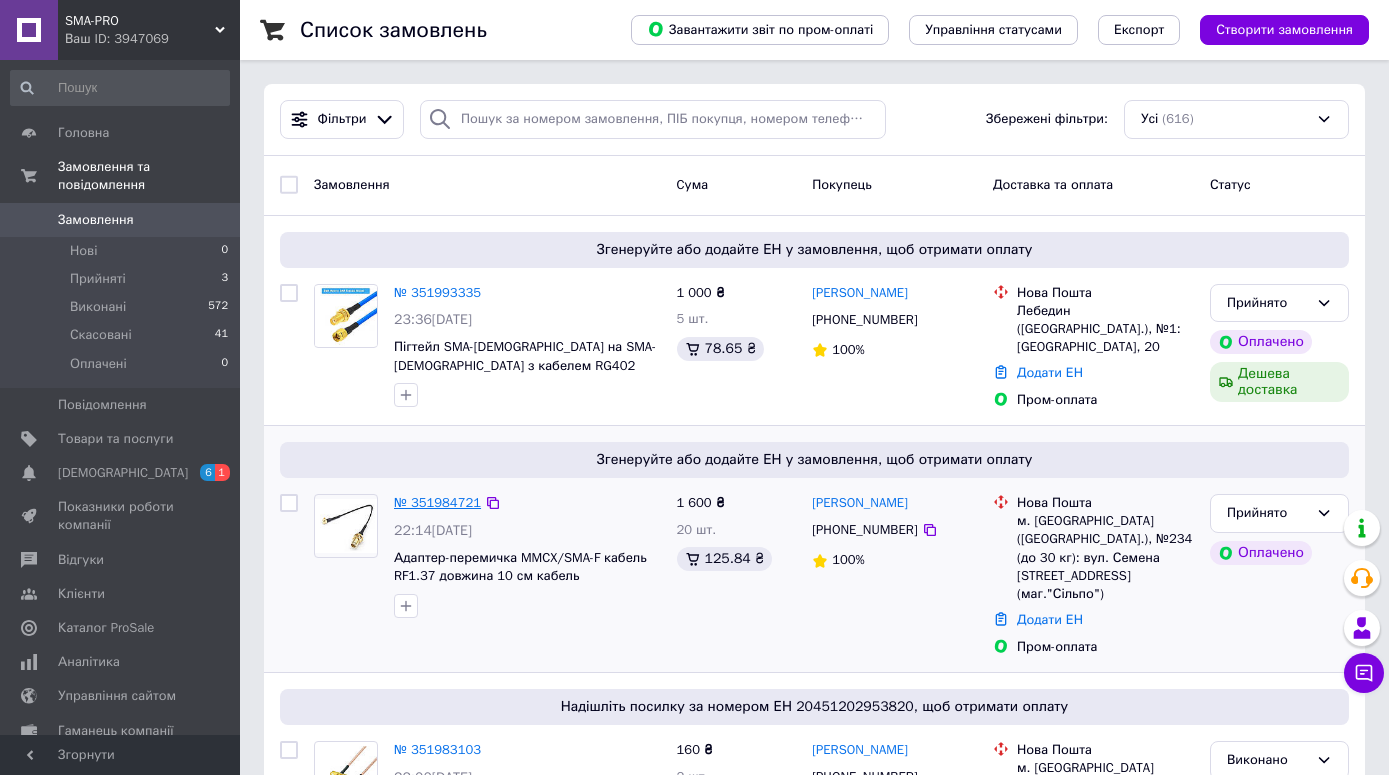 click on "№ 351984721" at bounding box center [437, 502] 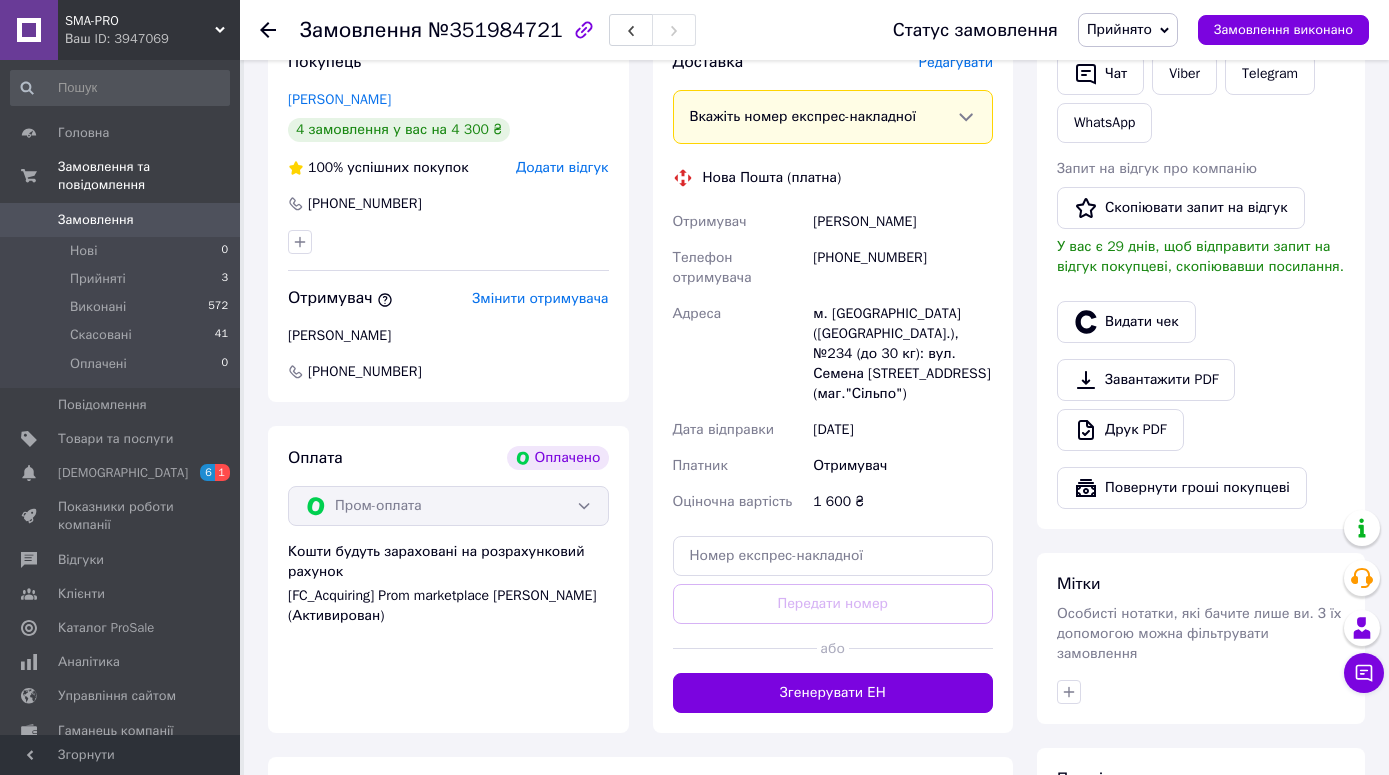 scroll, scrollTop: 760, scrollLeft: 0, axis: vertical 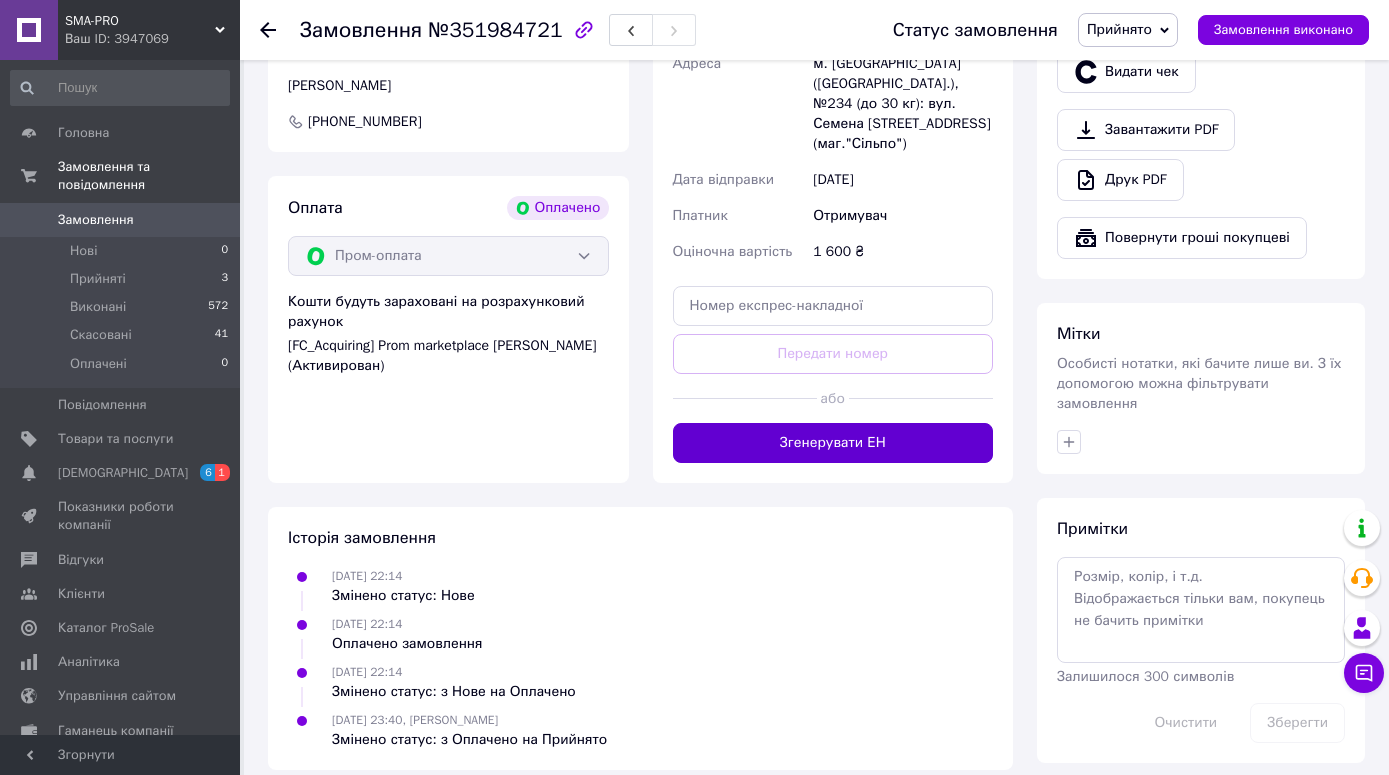click on "Згенерувати ЕН" at bounding box center [833, 443] 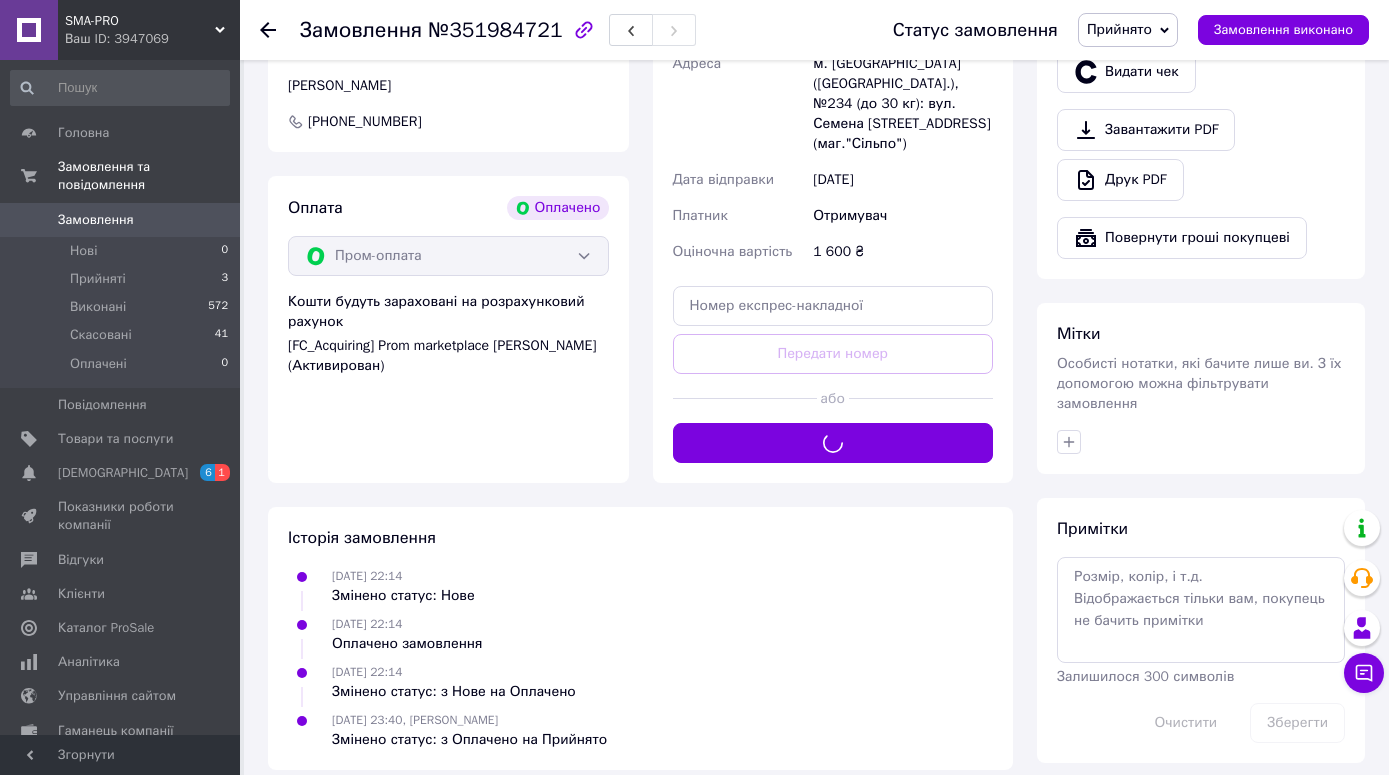 scroll, scrollTop: 753, scrollLeft: 0, axis: vertical 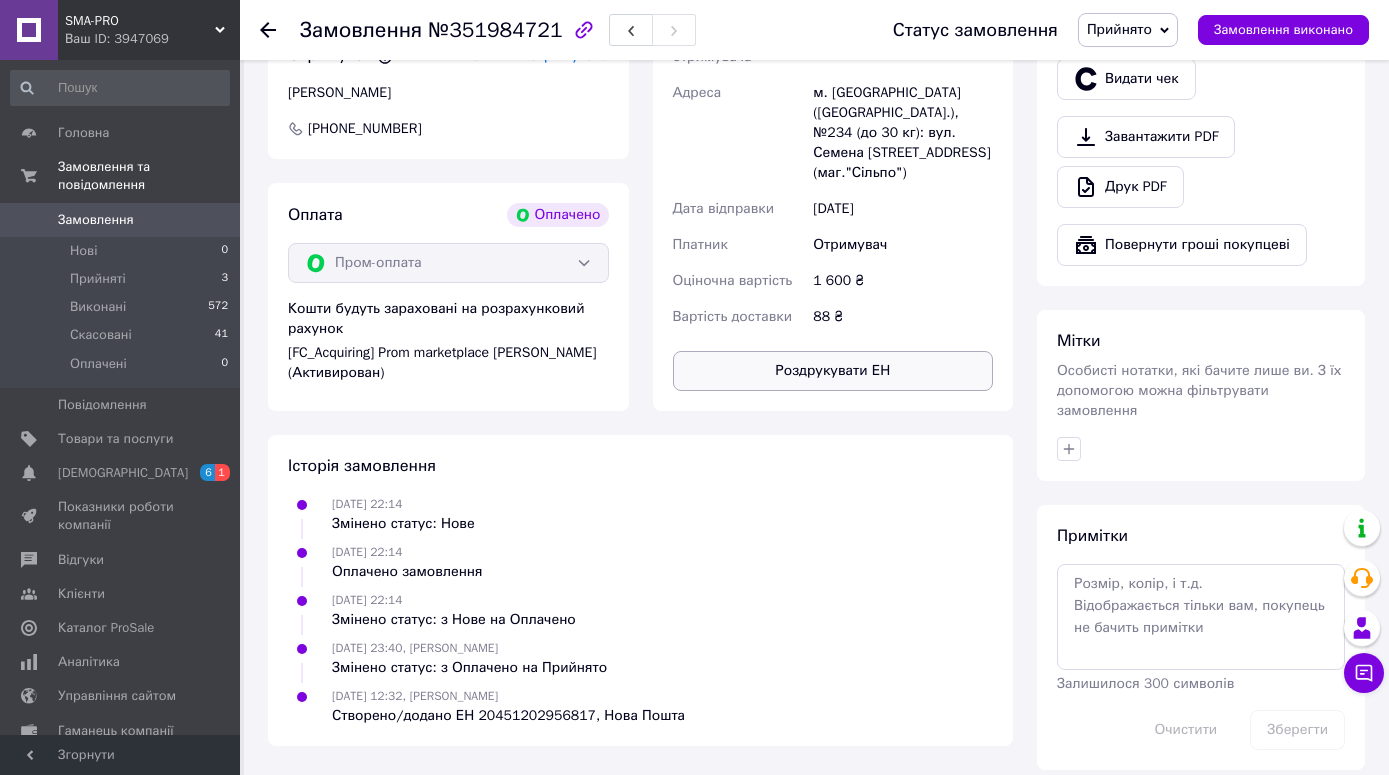 click on "Роздрукувати ЕН" at bounding box center [833, 371] 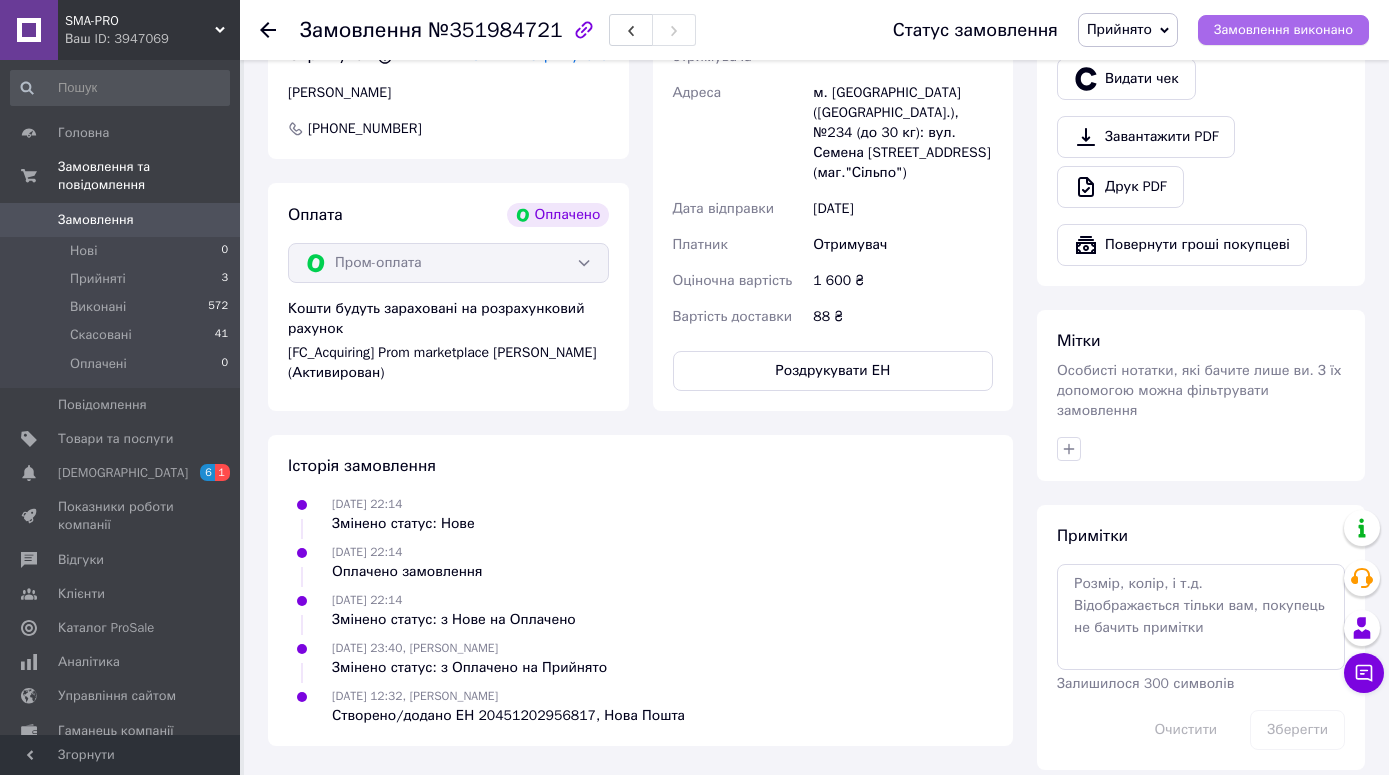 click on "Замовлення виконано" at bounding box center [1283, 30] 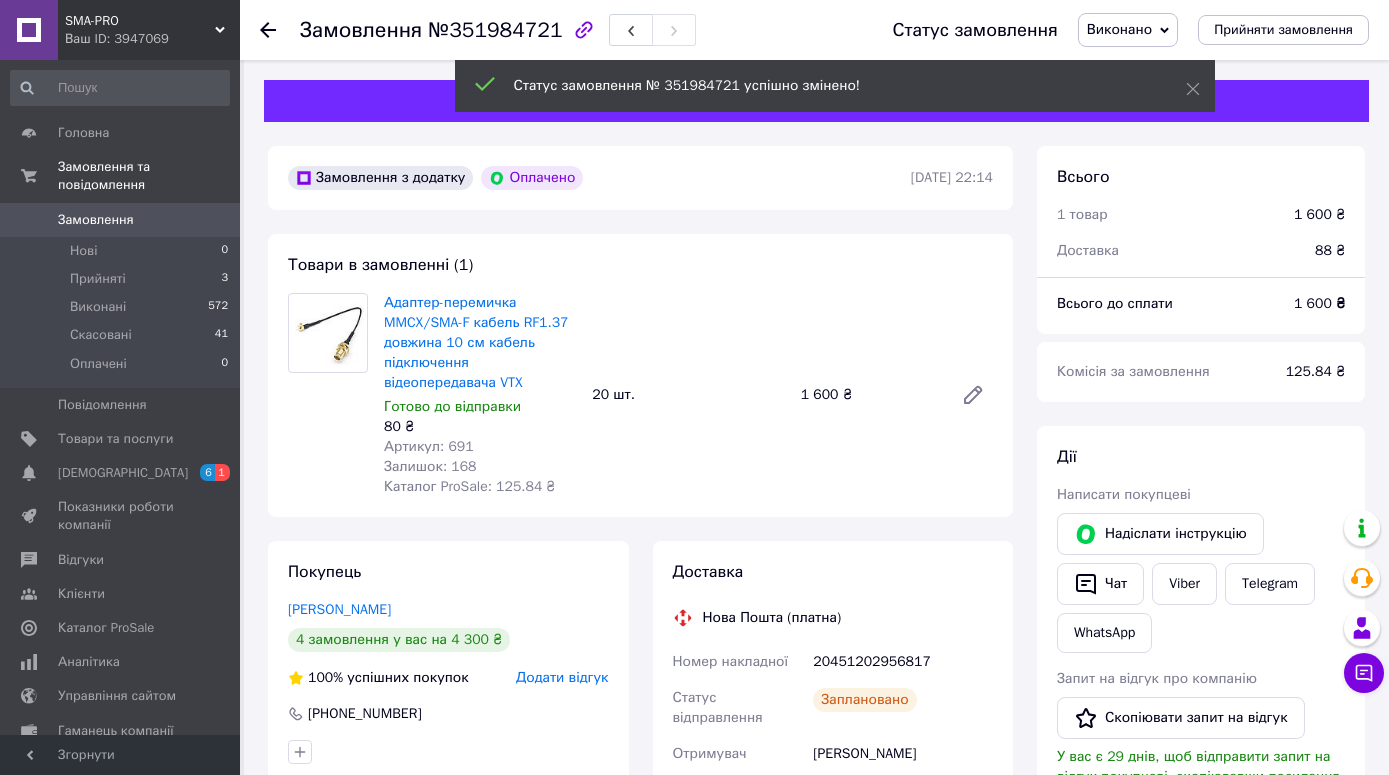 scroll, scrollTop: 102, scrollLeft: 0, axis: vertical 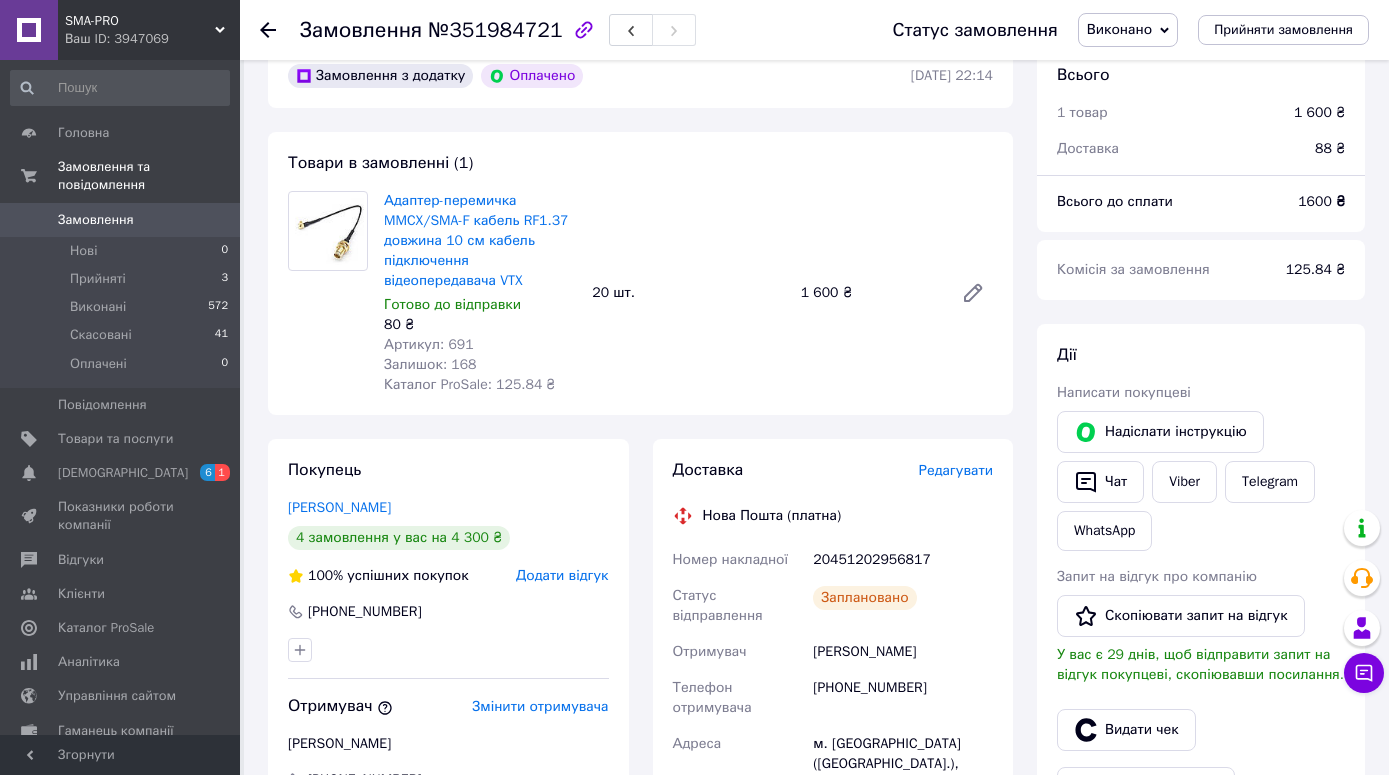 type 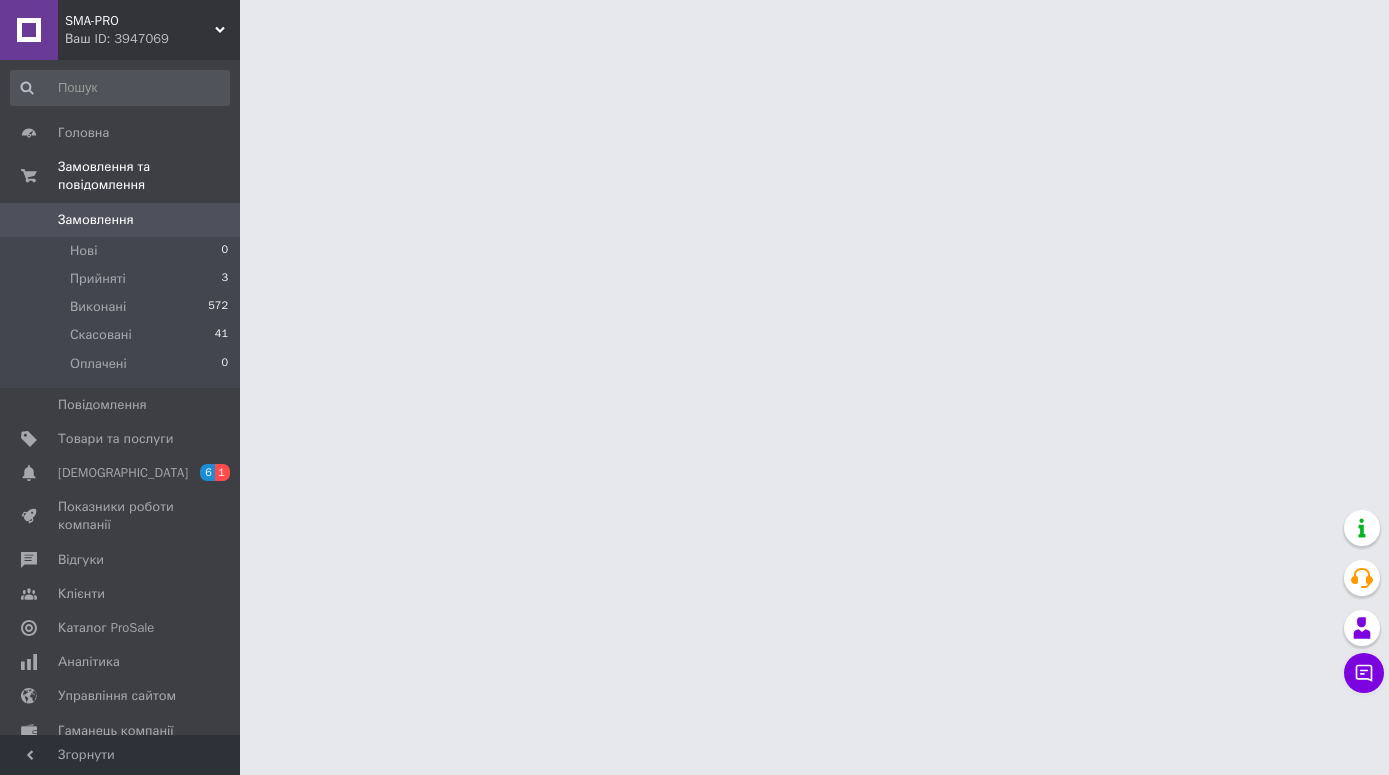 scroll, scrollTop: 0, scrollLeft: 0, axis: both 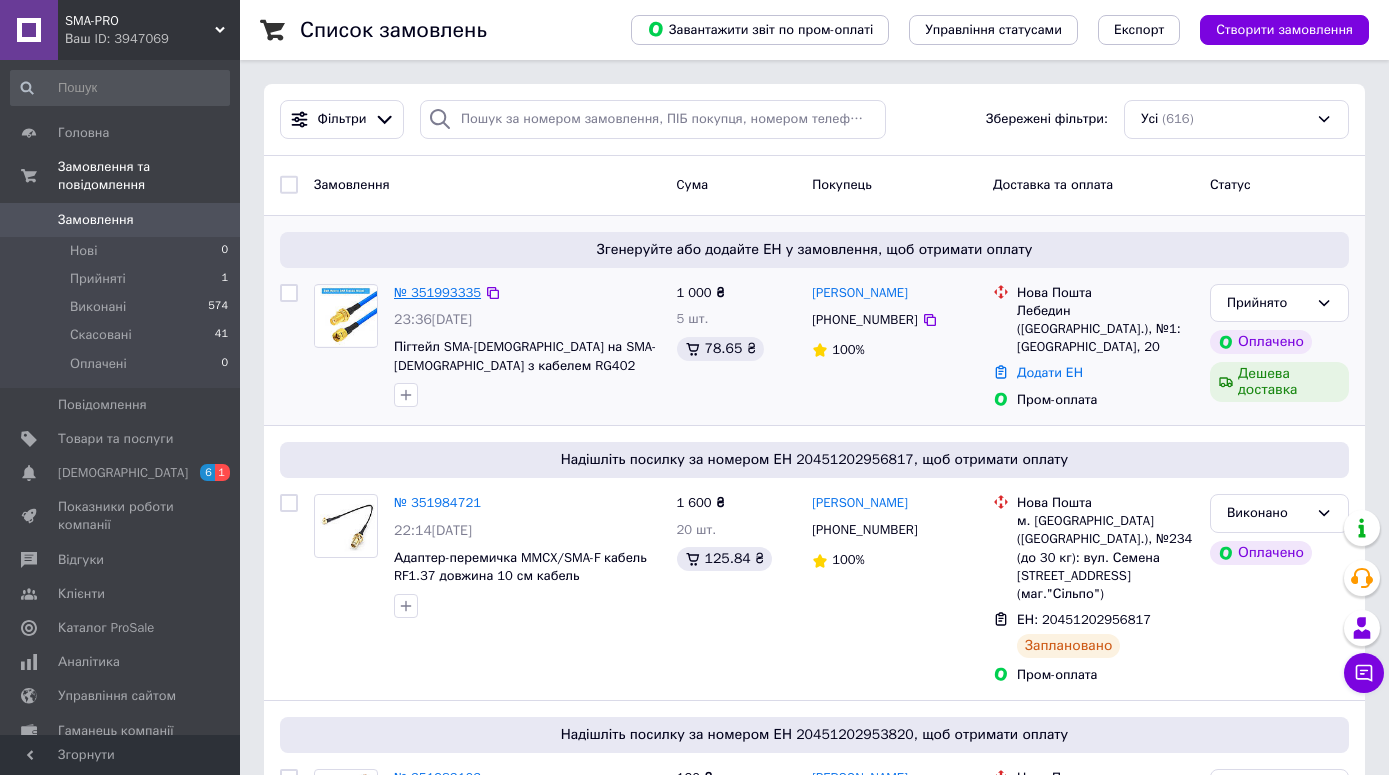 click on "№ 351993335" at bounding box center (437, 292) 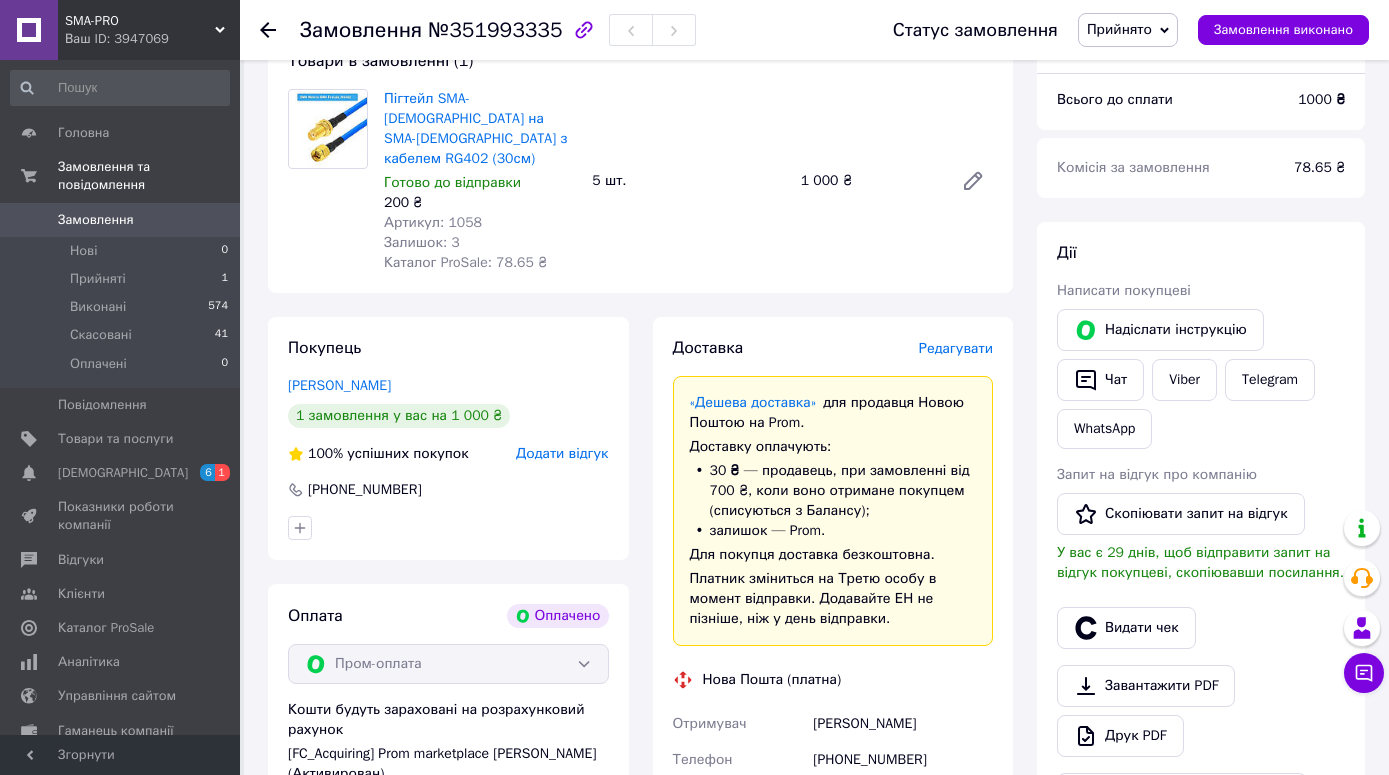 scroll, scrollTop: 612, scrollLeft: 0, axis: vertical 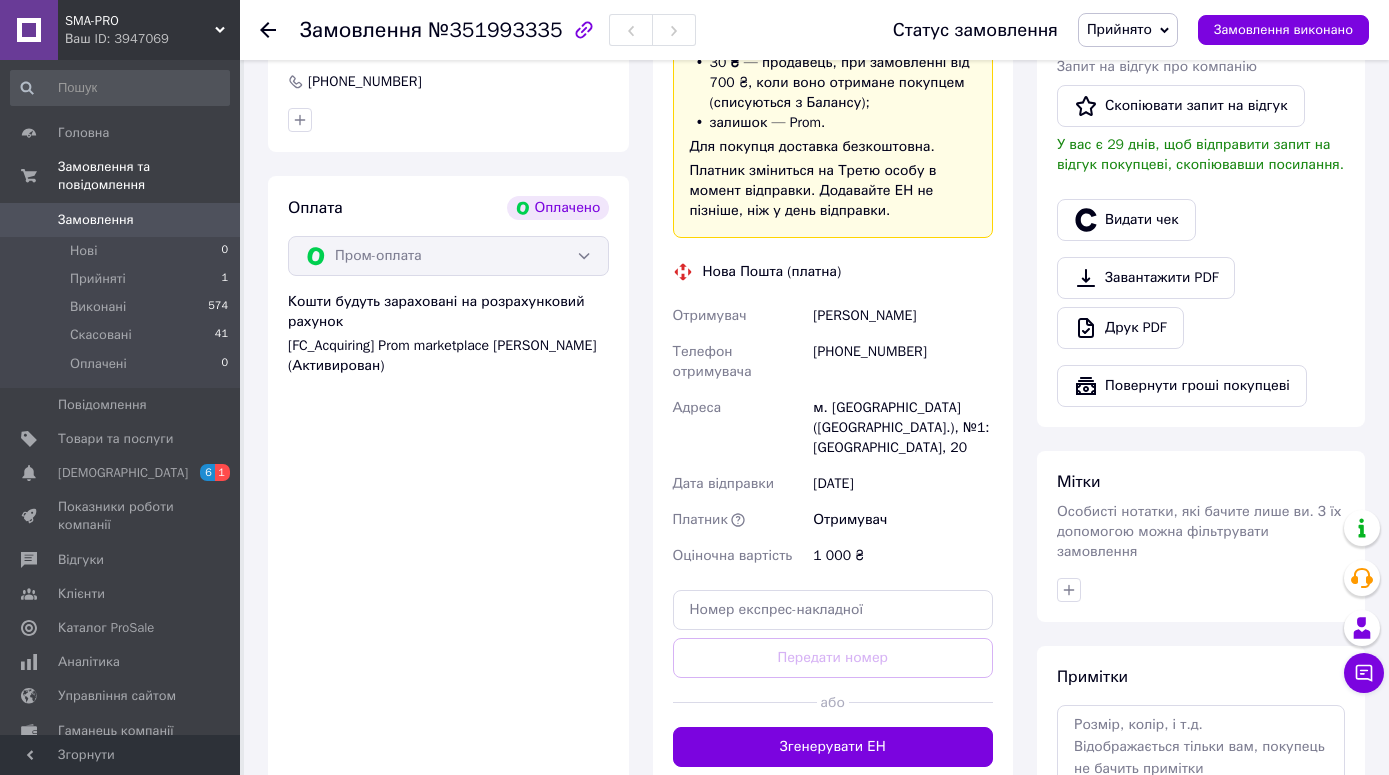 click on "[PHONE_NUMBER]" at bounding box center [903, 362] 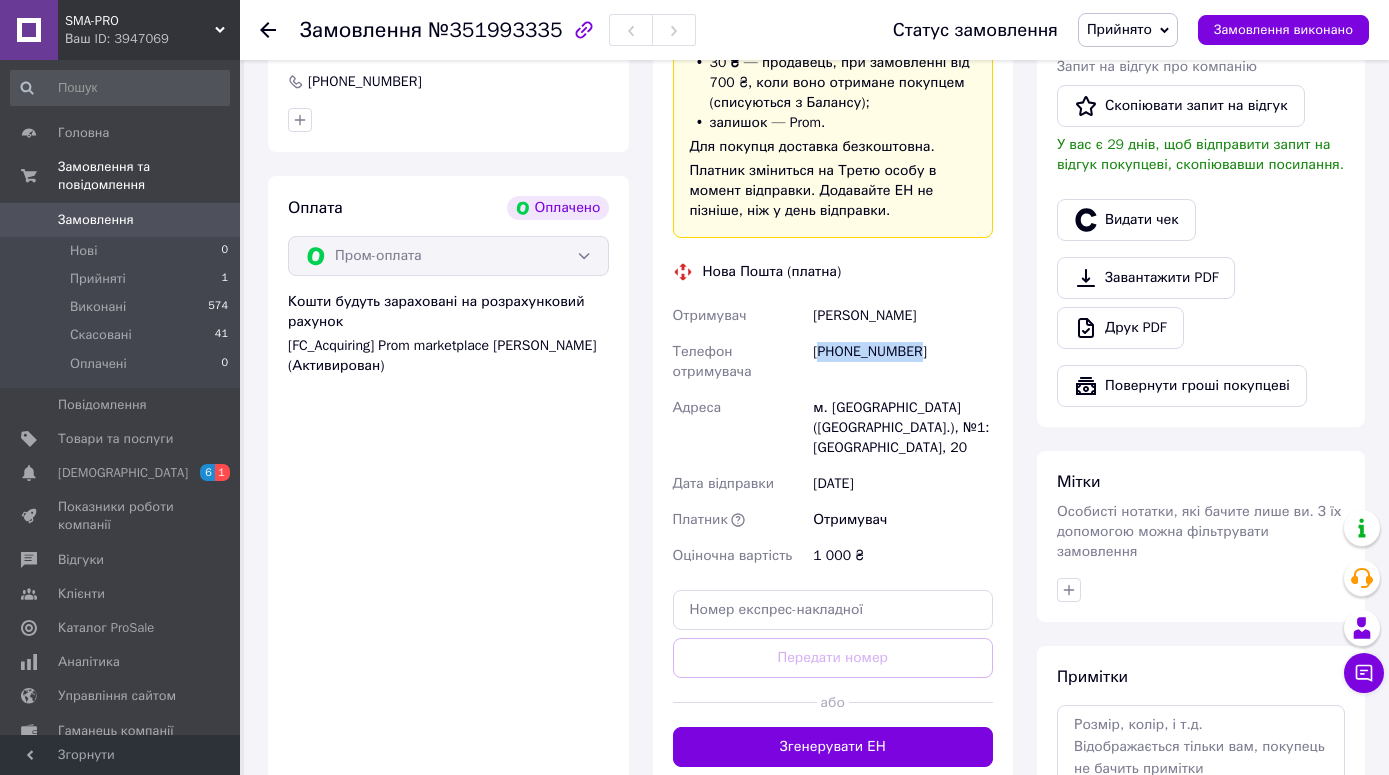 click on "[PHONE_NUMBER]" at bounding box center [903, 362] 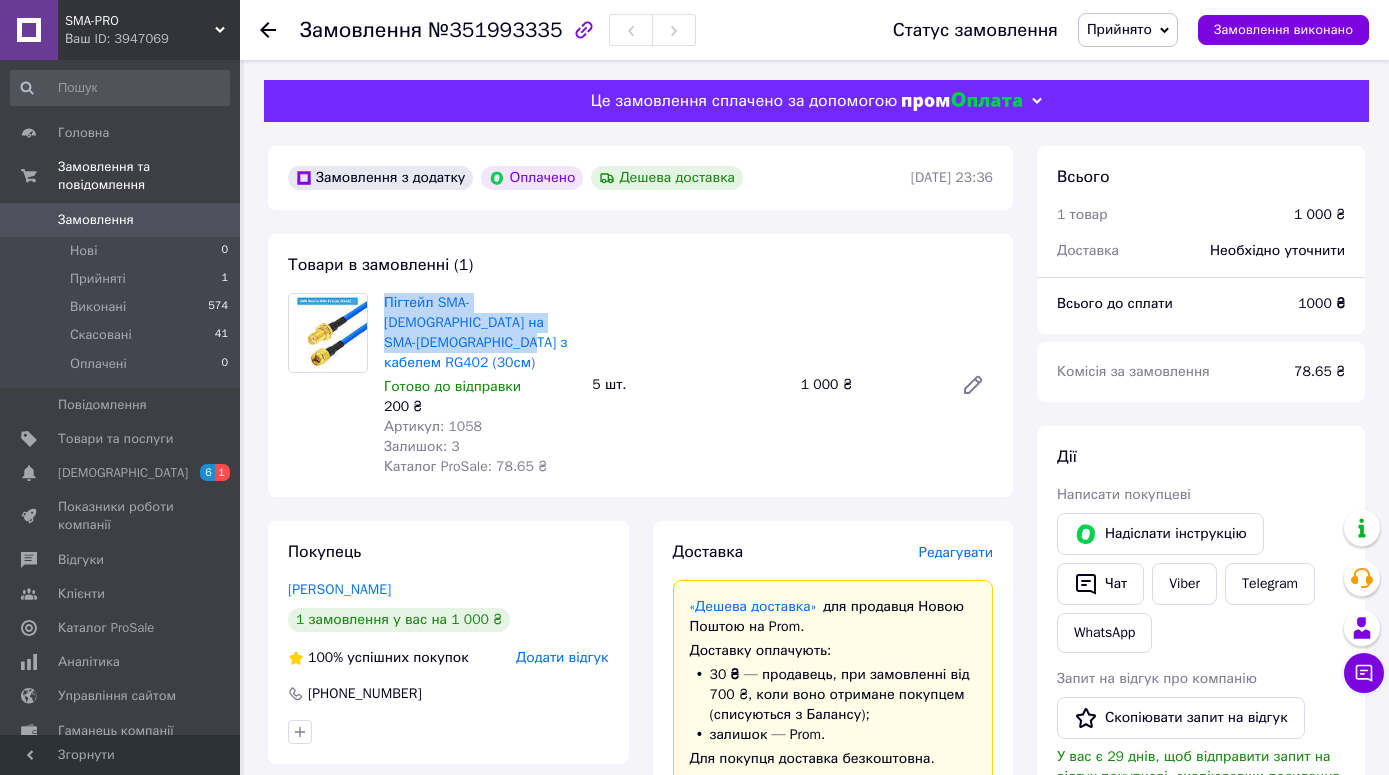 drag, startPoint x: 448, startPoint y: 351, endPoint x: 378, endPoint y: 307, distance: 82.68011 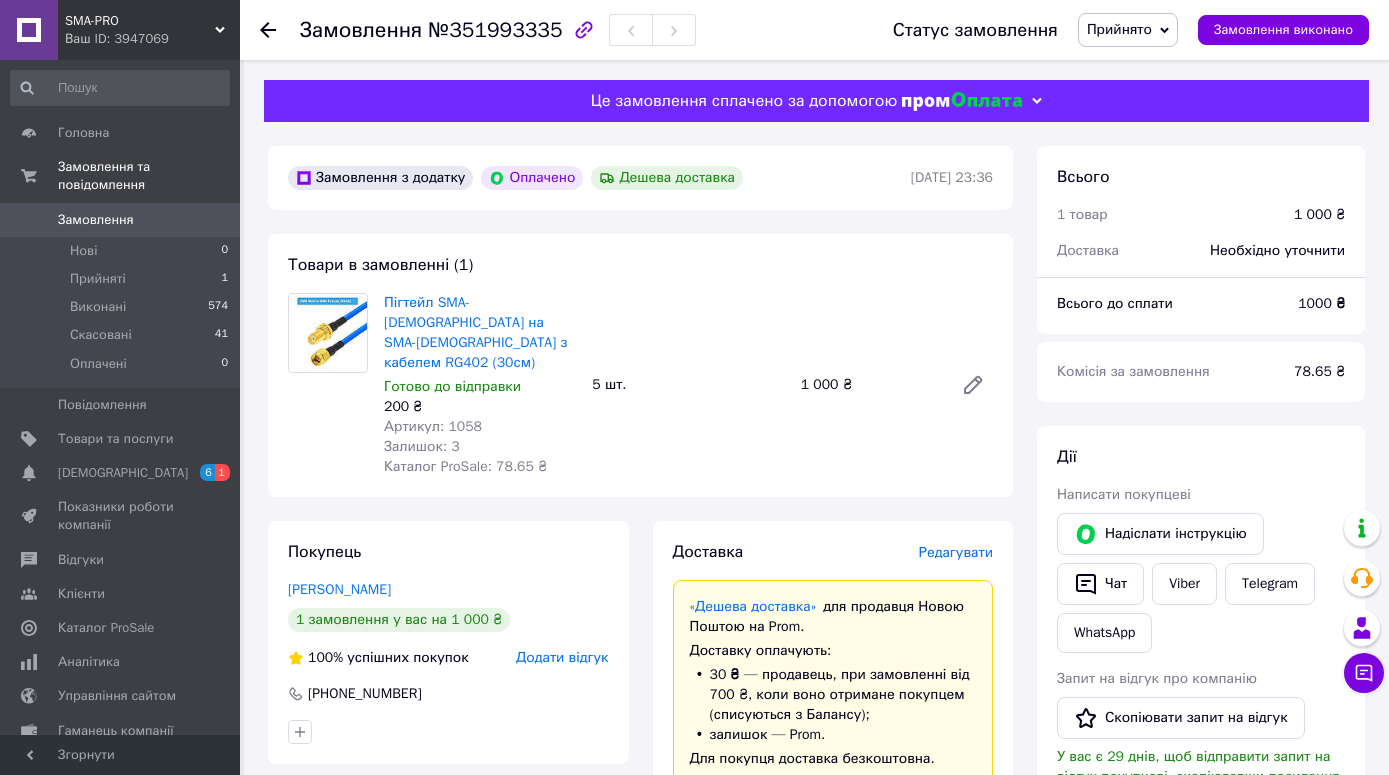 click on "Дії" at bounding box center [1201, 457] 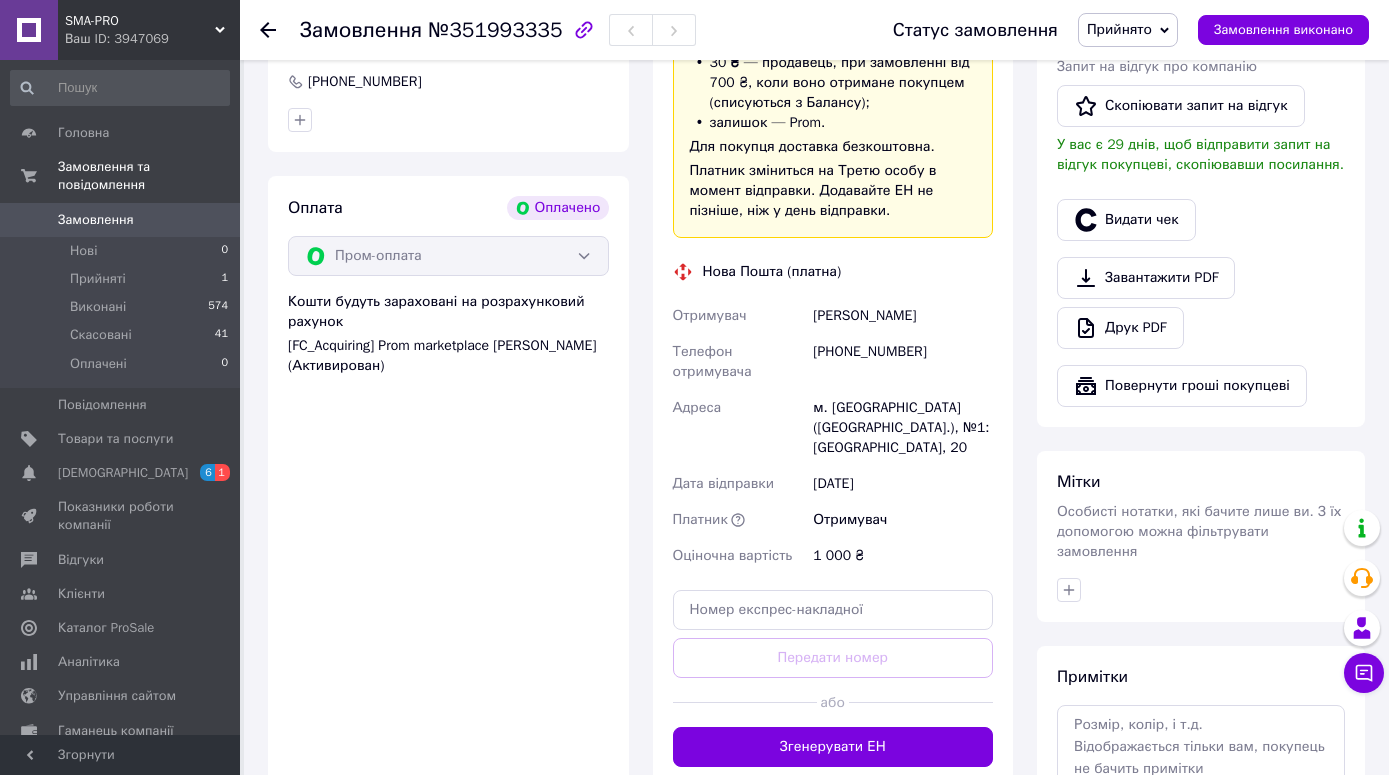 scroll, scrollTop: 816, scrollLeft: 0, axis: vertical 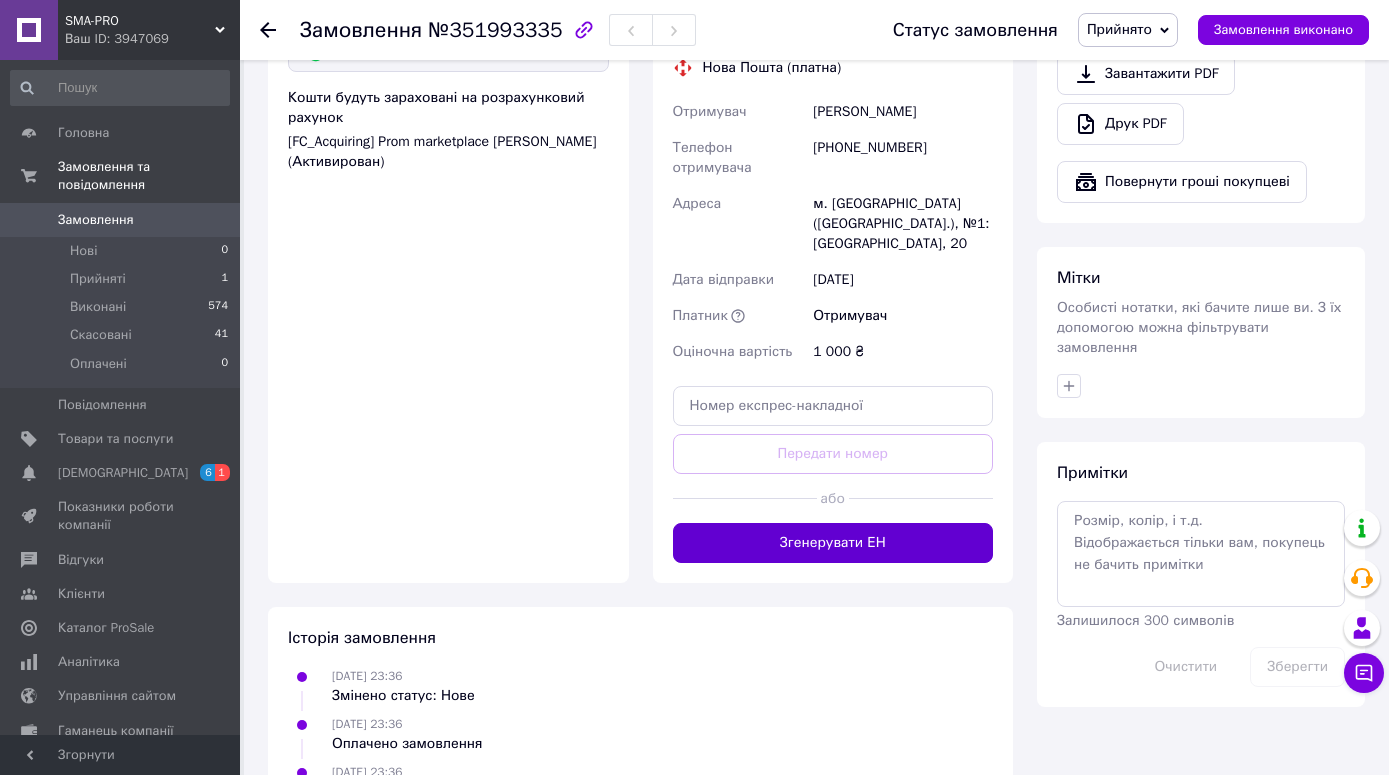 click on "Згенерувати ЕН" at bounding box center (833, 543) 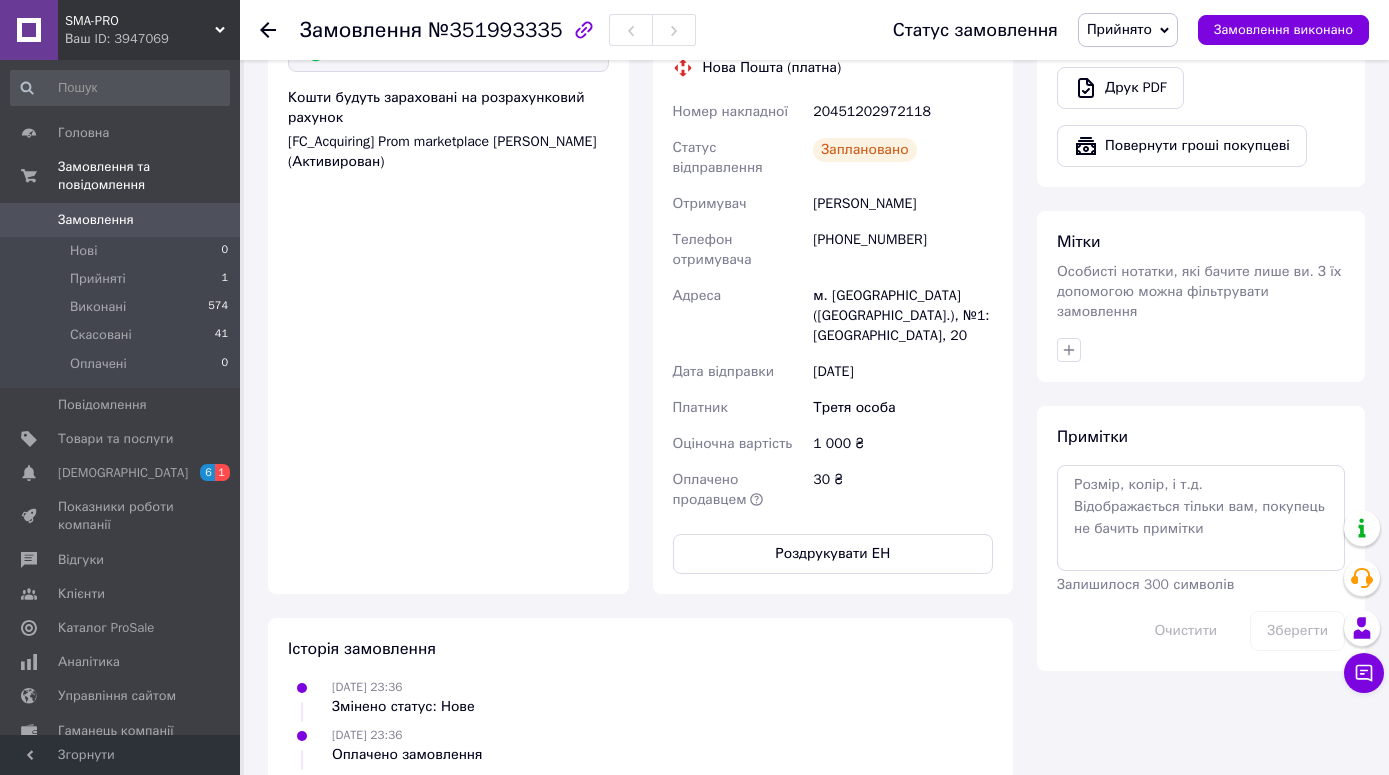 click on "Доставка Редагувати «Дешева доставка»   для продавця [GEOGRAPHIC_DATA] на Prom. Доставку оплачують: 30 ₴   — продавець , при замовленні від 700 ₴, коли воно отримане покупцем (списуються з Балансу); залишок — Prom. Для покупця доставка безкоштовна. Платник зміниться на Третю особу в момент відправки. Додавайте ЕН не пізніше, ніж у день відправки. Нова Пошта (платна) Номер накладної 20451202972118 Статус відправлення Заплановано Отримувач [PERSON_NAME] Телефон отримувача [PHONE_NUMBER] Адреса м. [GEOGRAPHIC_DATA] ([GEOGRAPHIC_DATA].), №1: [GEOGRAPHIC_DATA], 20 Дата відправки [DATE] Платник 1 000 ₴" at bounding box center [833, 149] 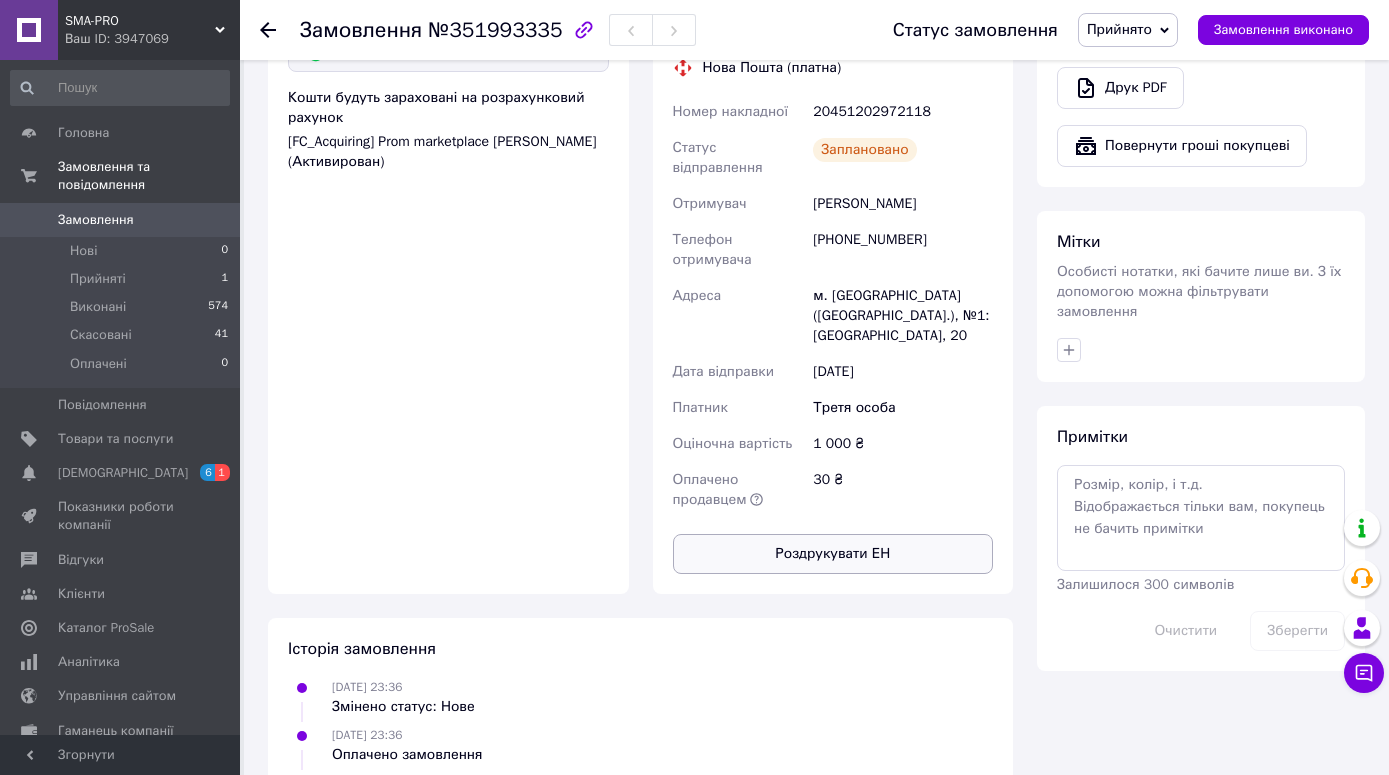 click on "Роздрукувати ЕН" at bounding box center (833, 554) 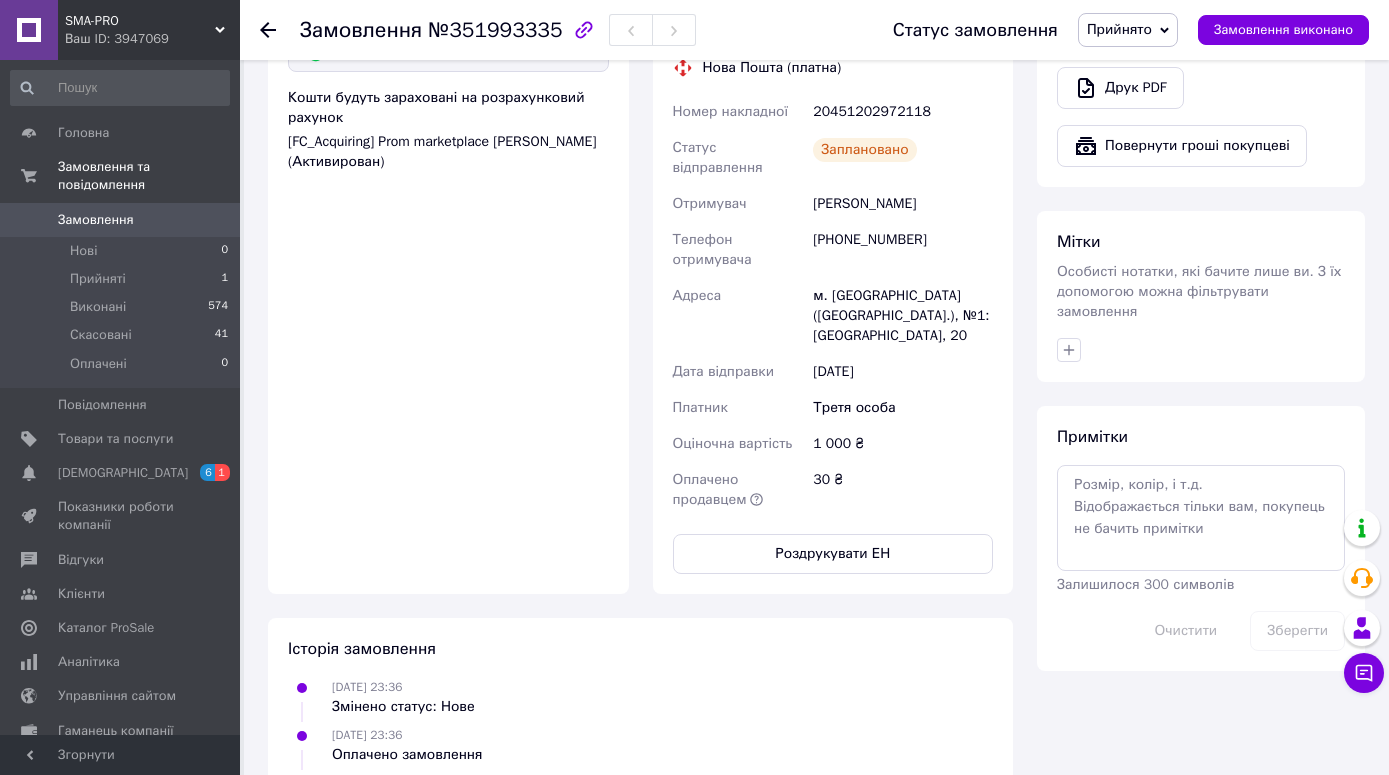 scroll, scrollTop: 510, scrollLeft: 0, axis: vertical 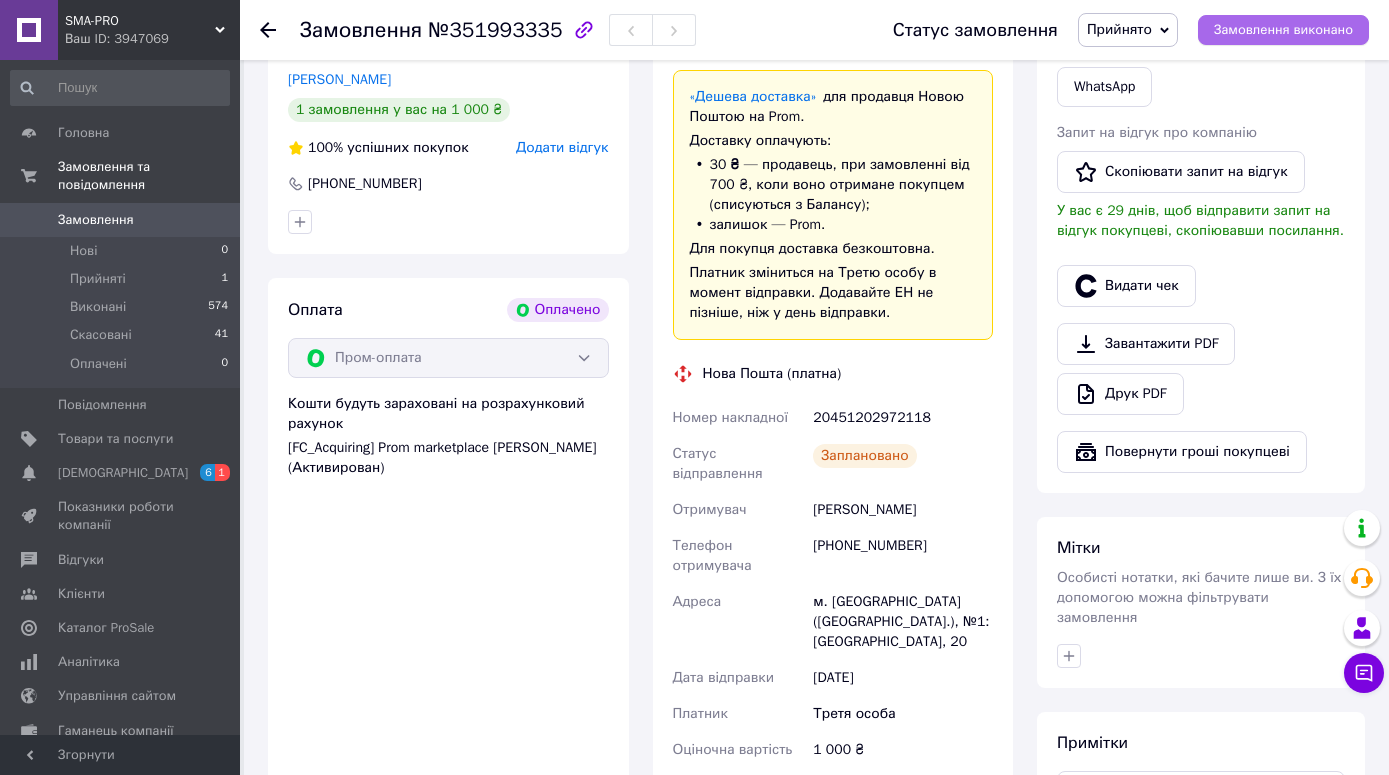 click on "Замовлення виконано" at bounding box center [1283, 30] 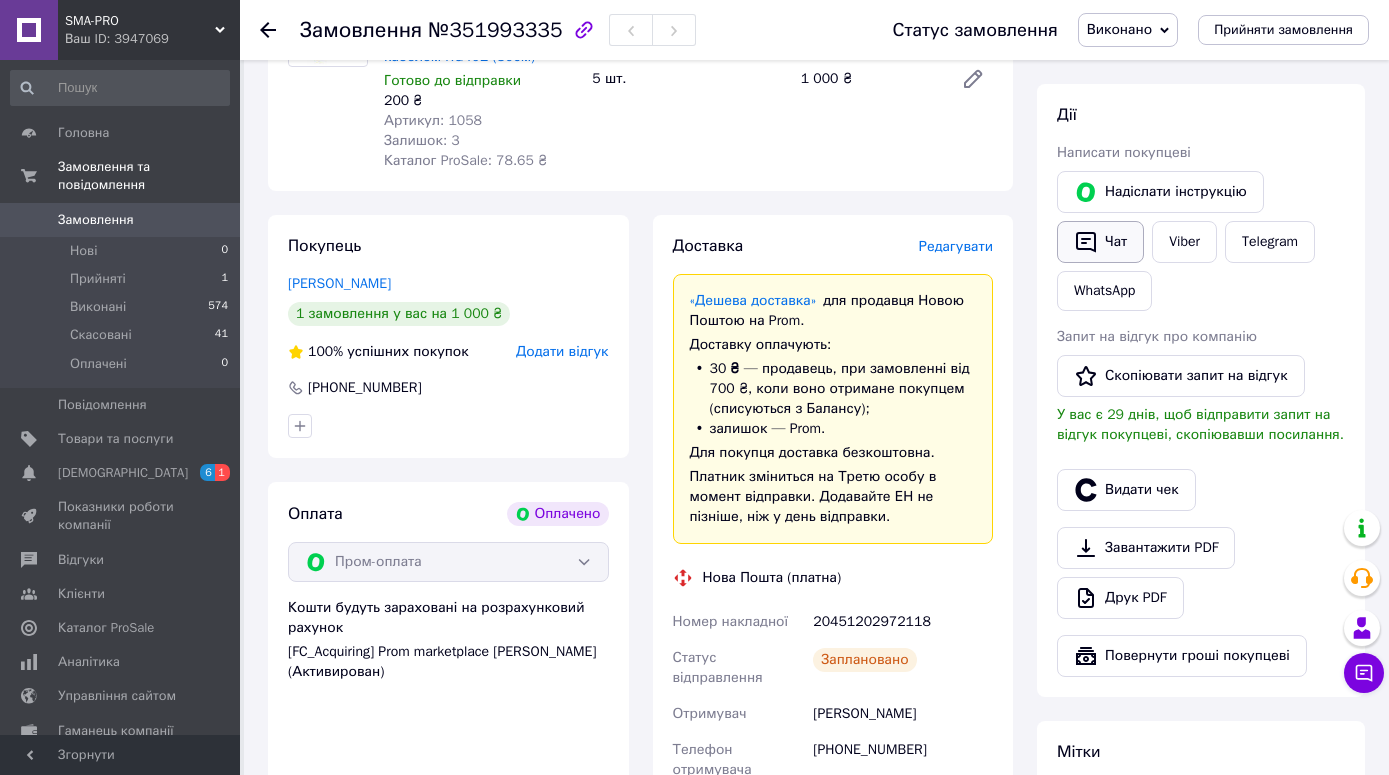 scroll, scrollTop: 408, scrollLeft: 0, axis: vertical 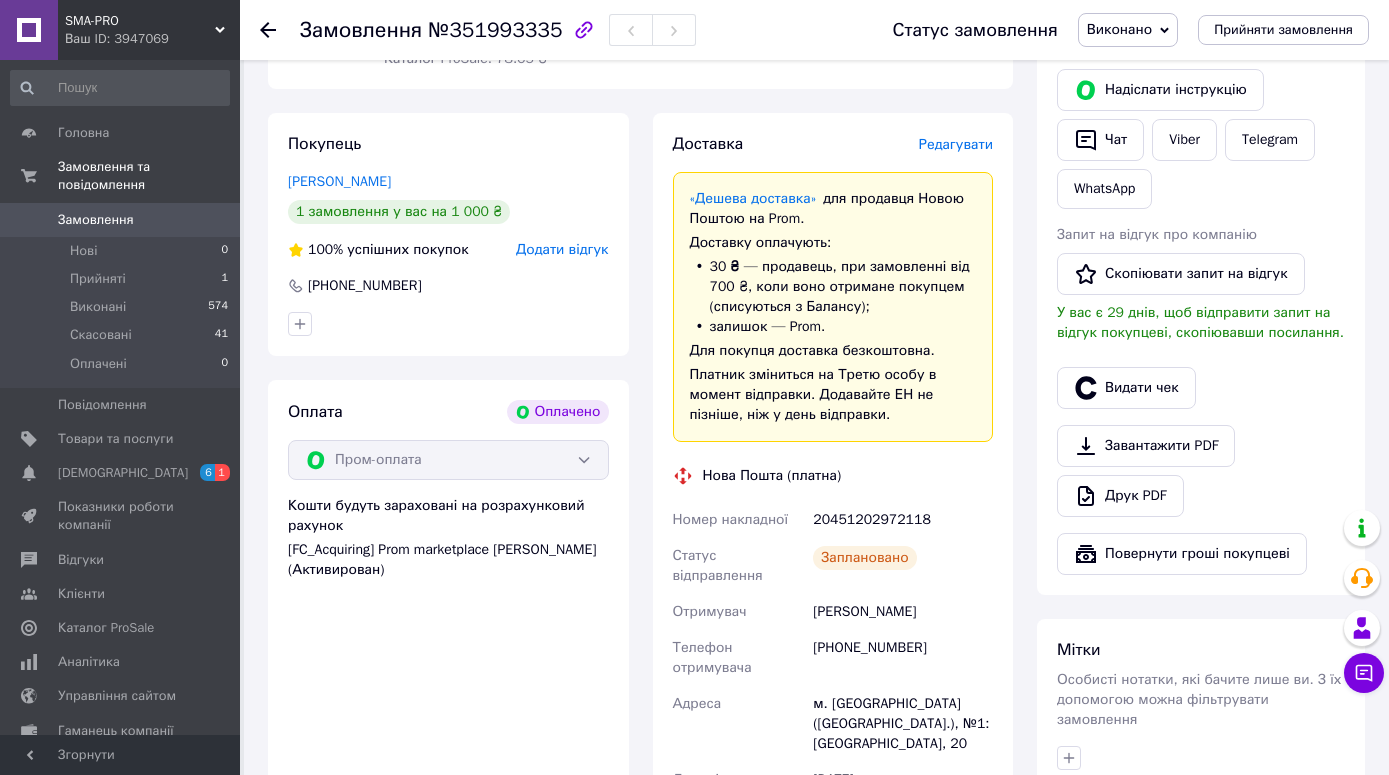 type 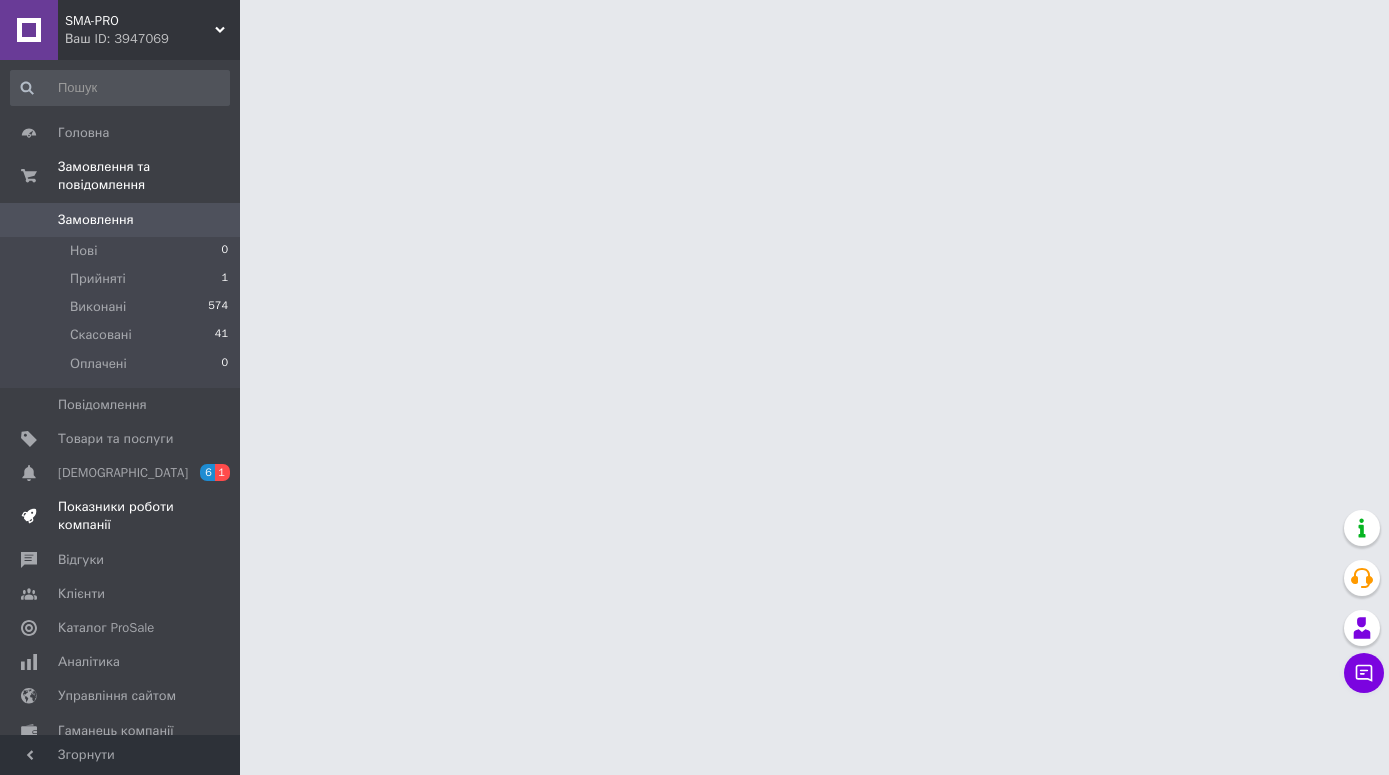 scroll, scrollTop: 0, scrollLeft: 0, axis: both 